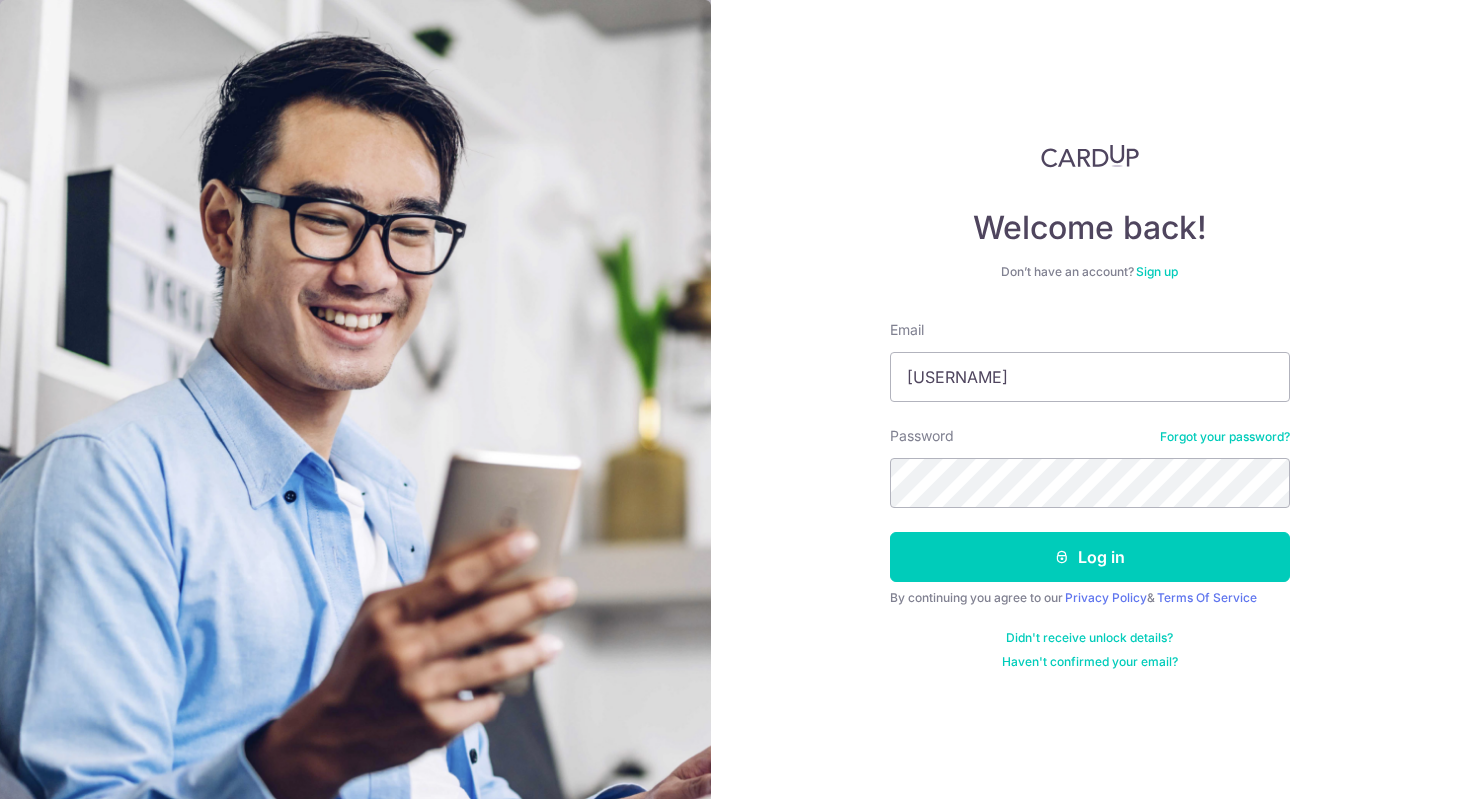 scroll, scrollTop: 0, scrollLeft: 0, axis: both 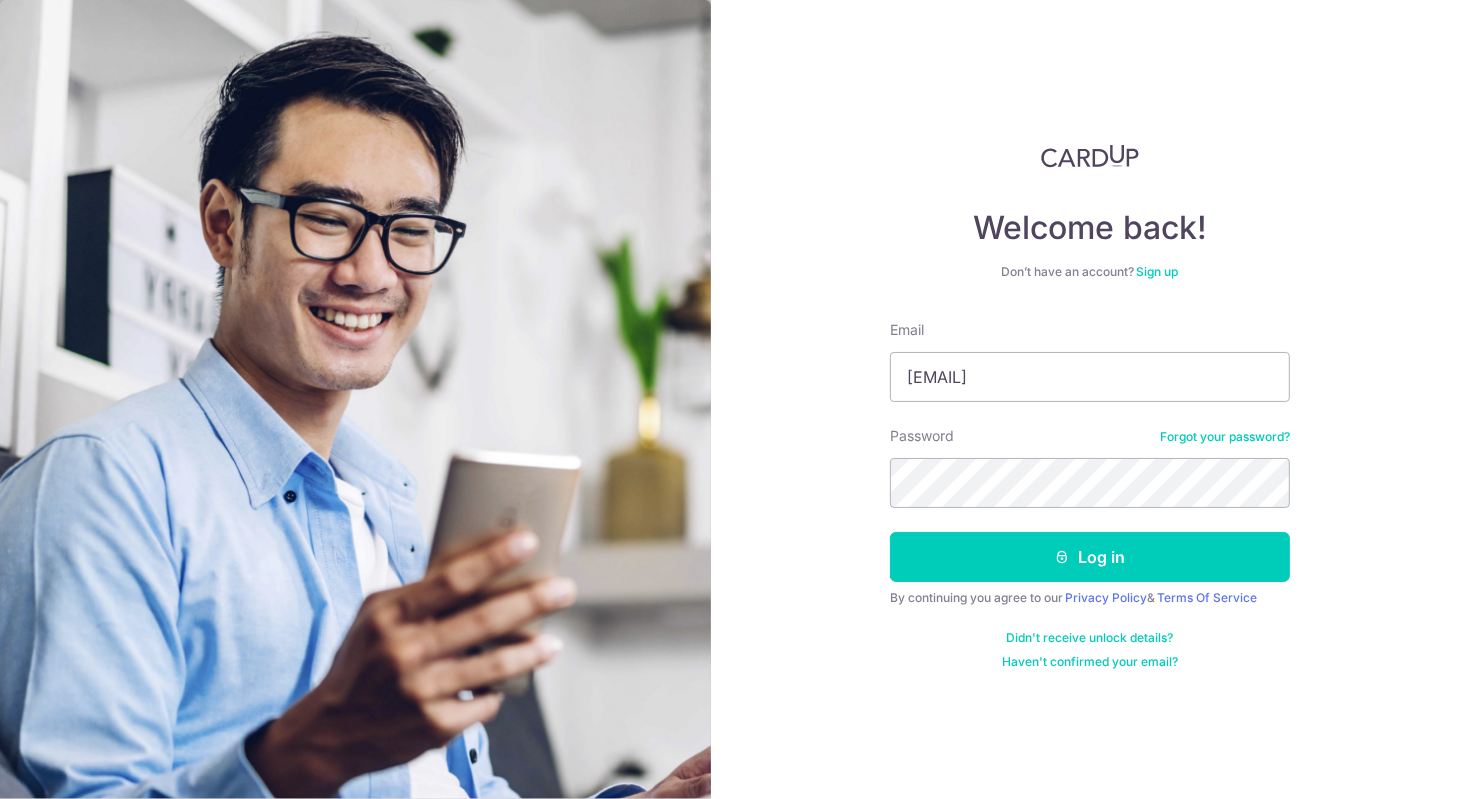 type on "[EMAIL]" 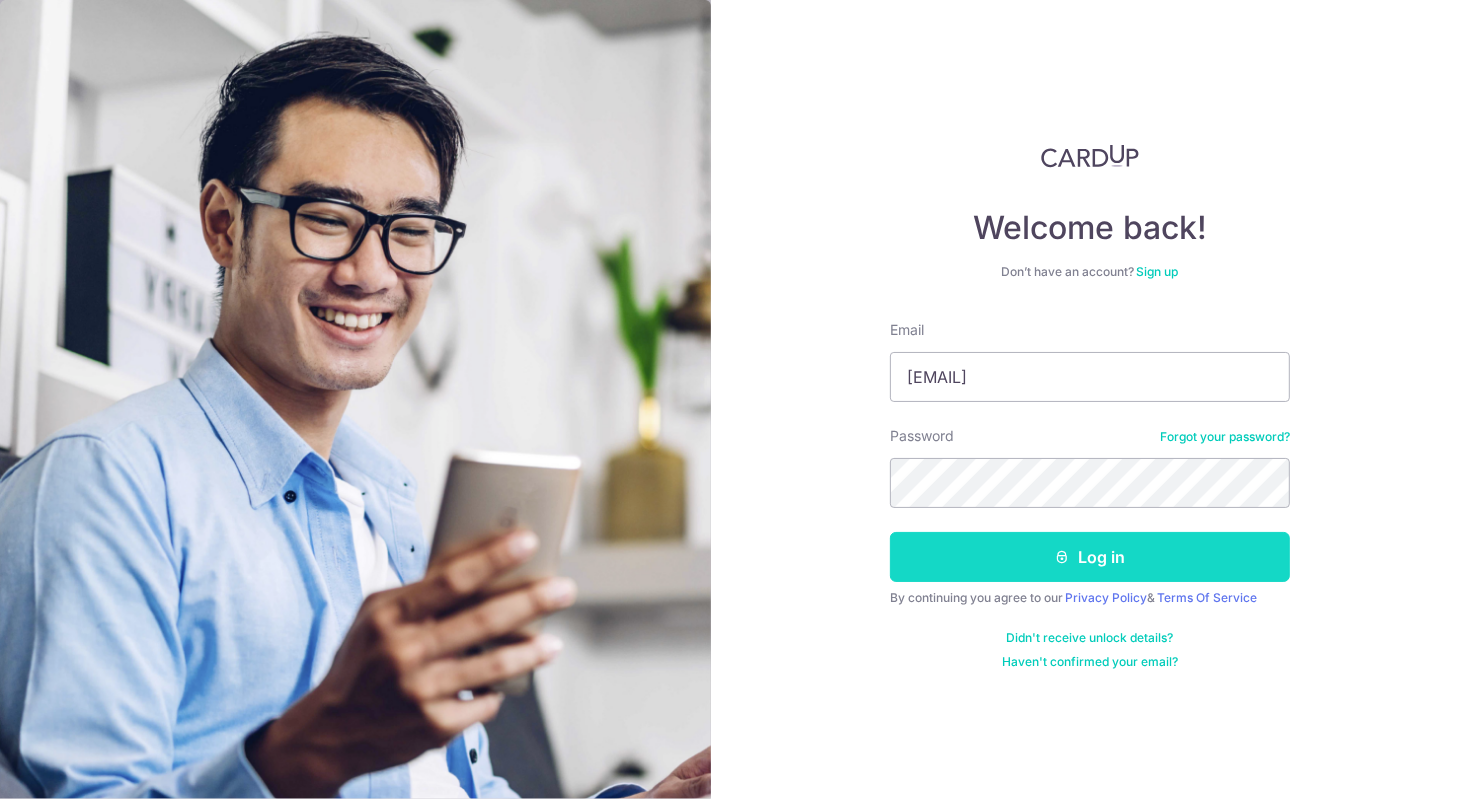 click on "Log in" at bounding box center [1090, 557] 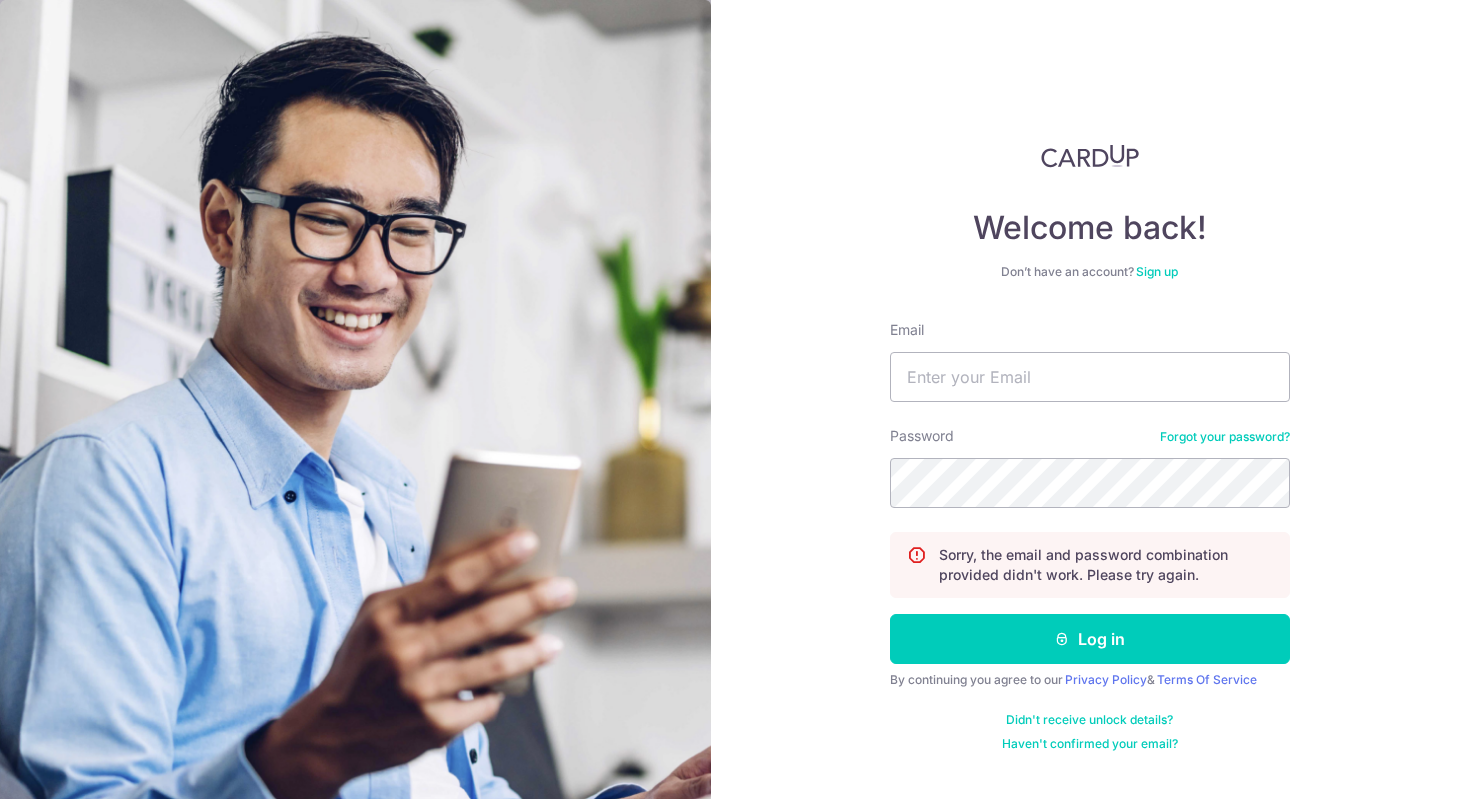 scroll, scrollTop: 0, scrollLeft: 0, axis: both 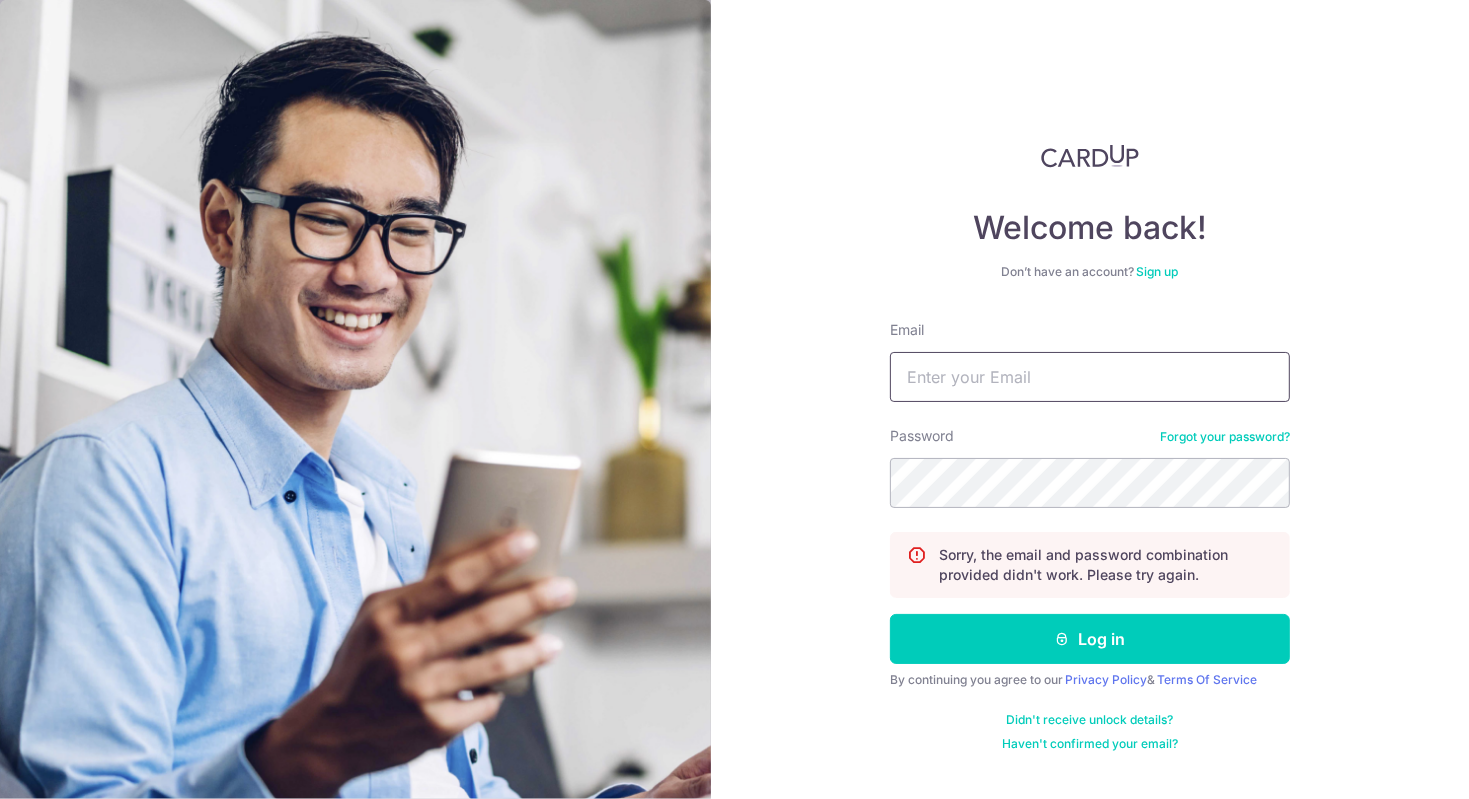 click on "Email" at bounding box center (1090, 377) 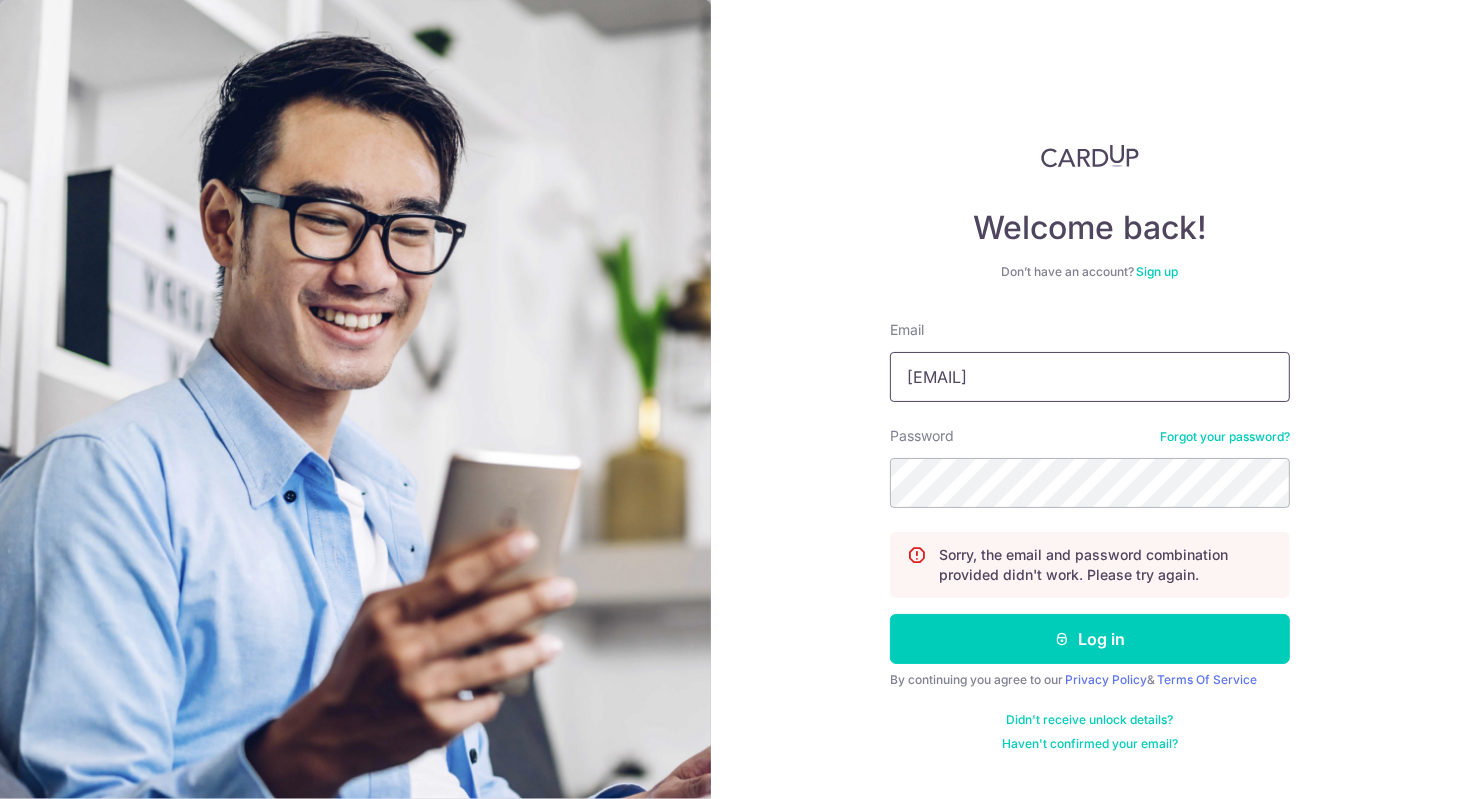 type on "aazmin@hotmail.com" 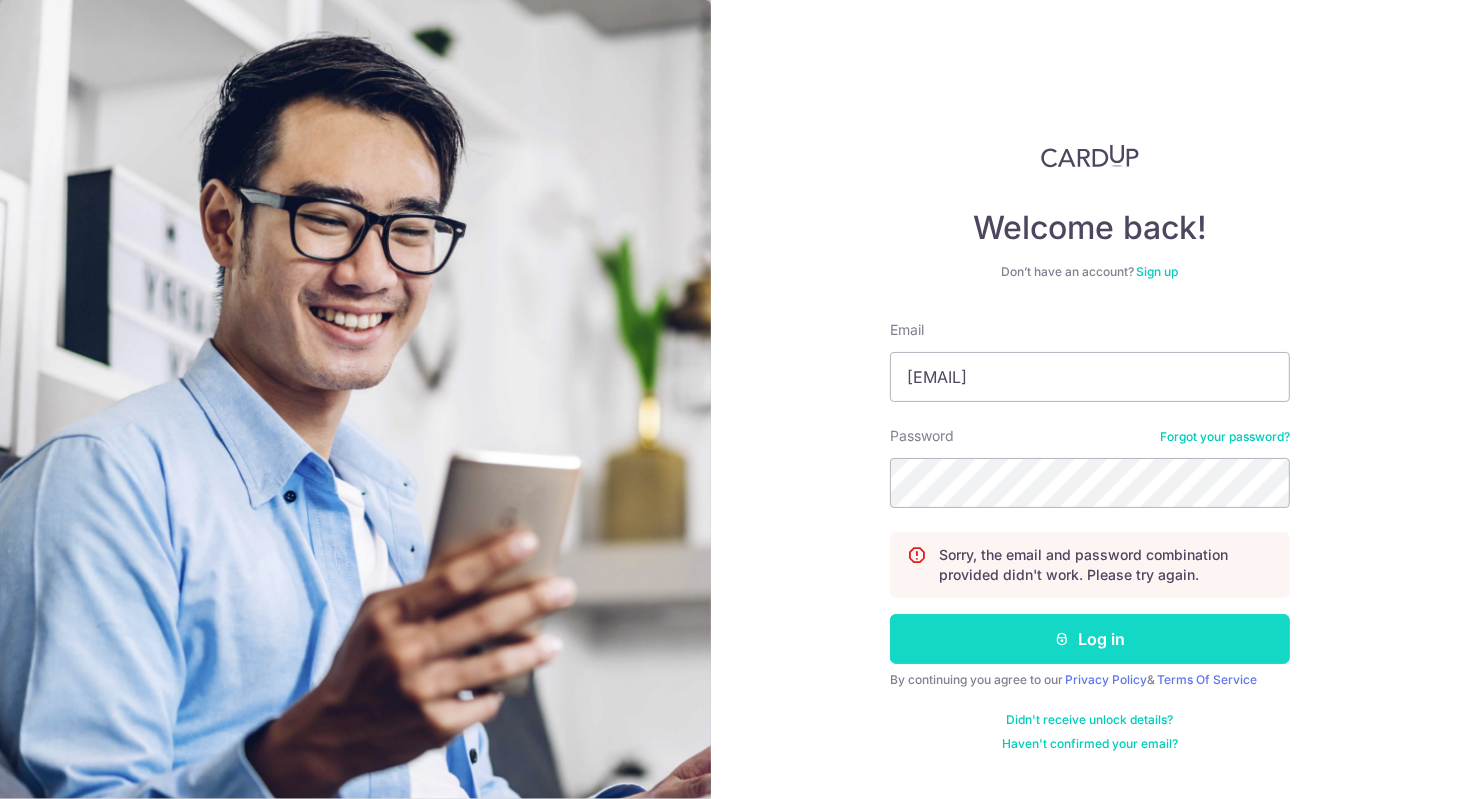 click on "Log in" at bounding box center [1090, 639] 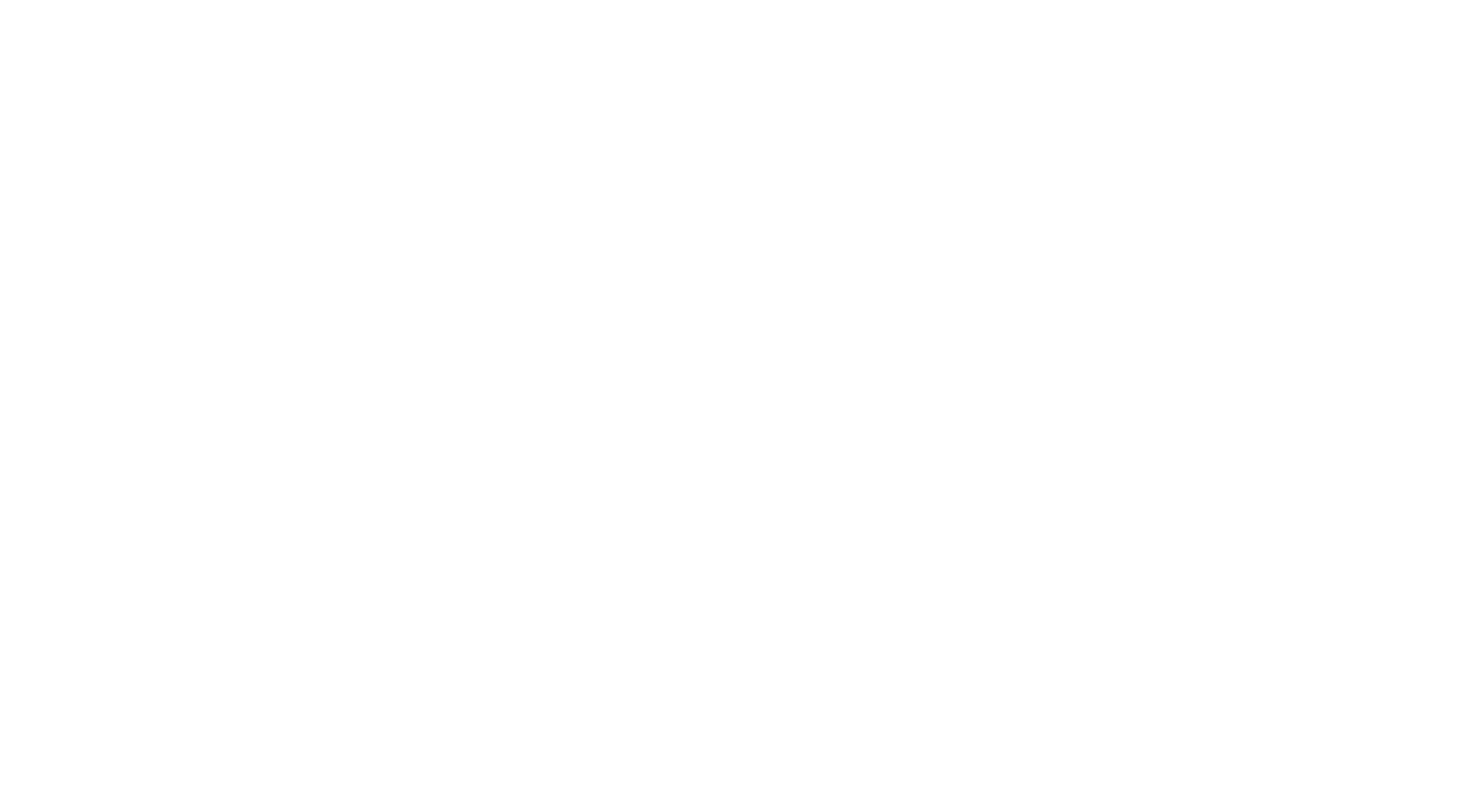 scroll, scrollTop: 0, scrollLeft: 0, axis: both 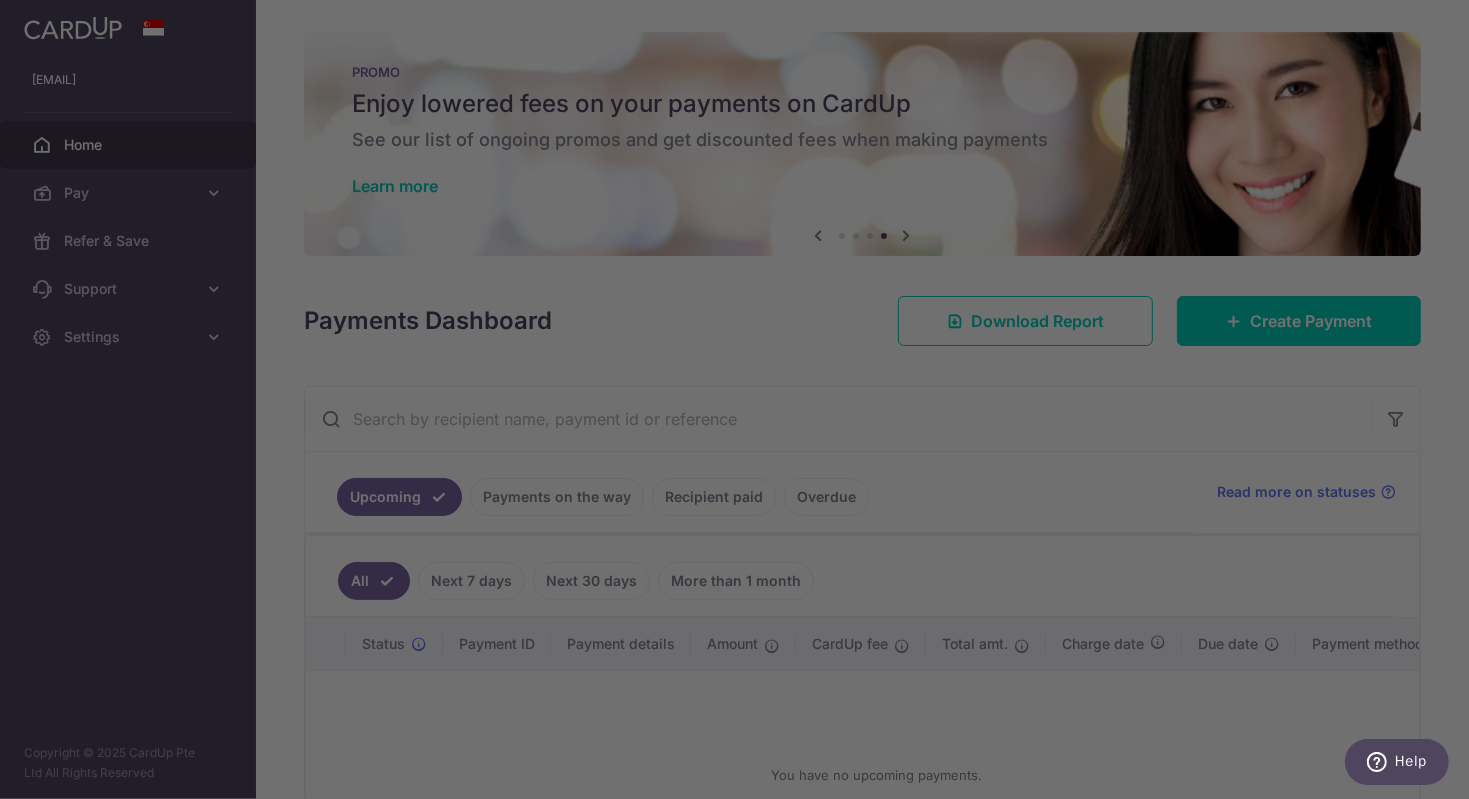 click at bounding box center [742, 403] 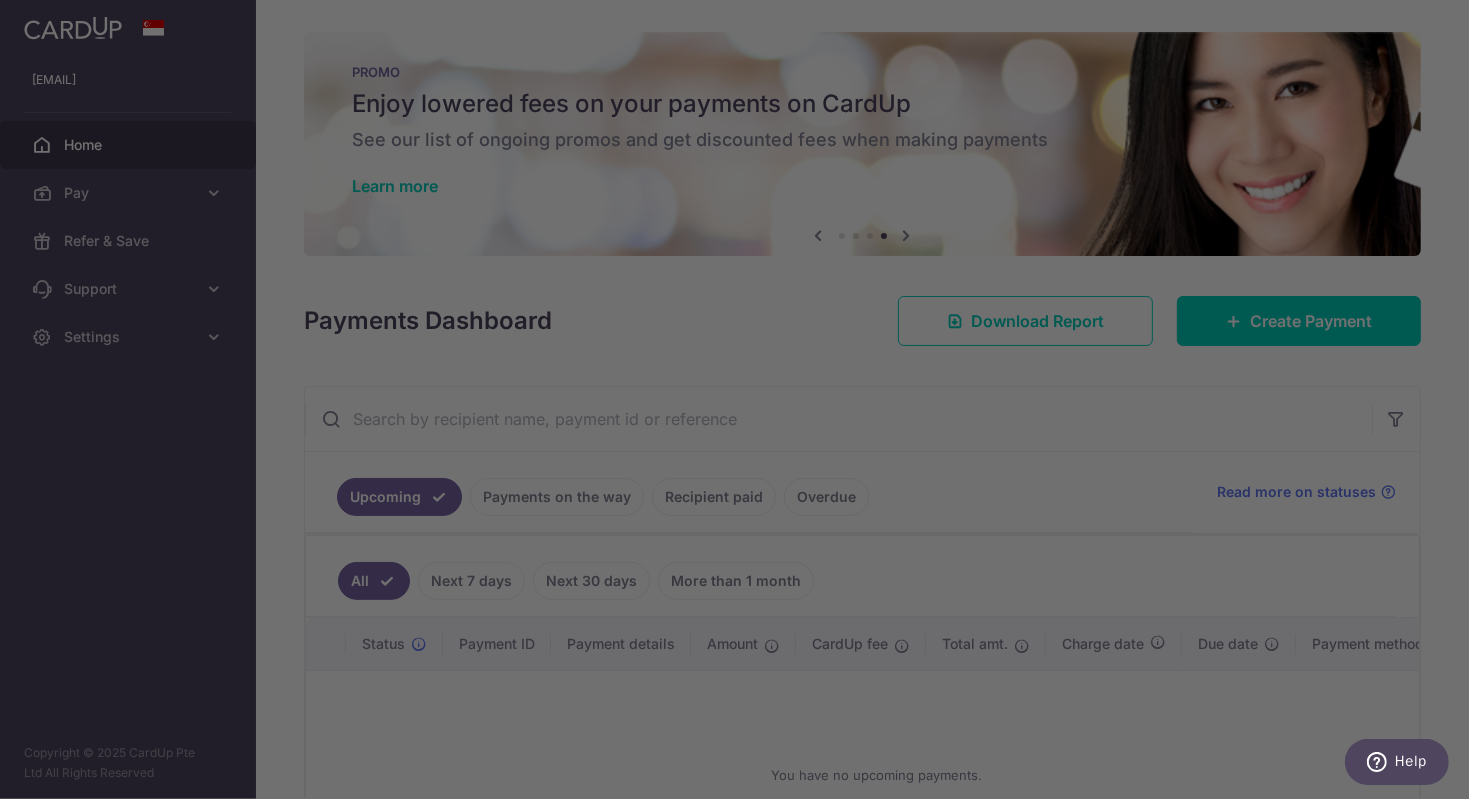click at bounding box center (742, 403) 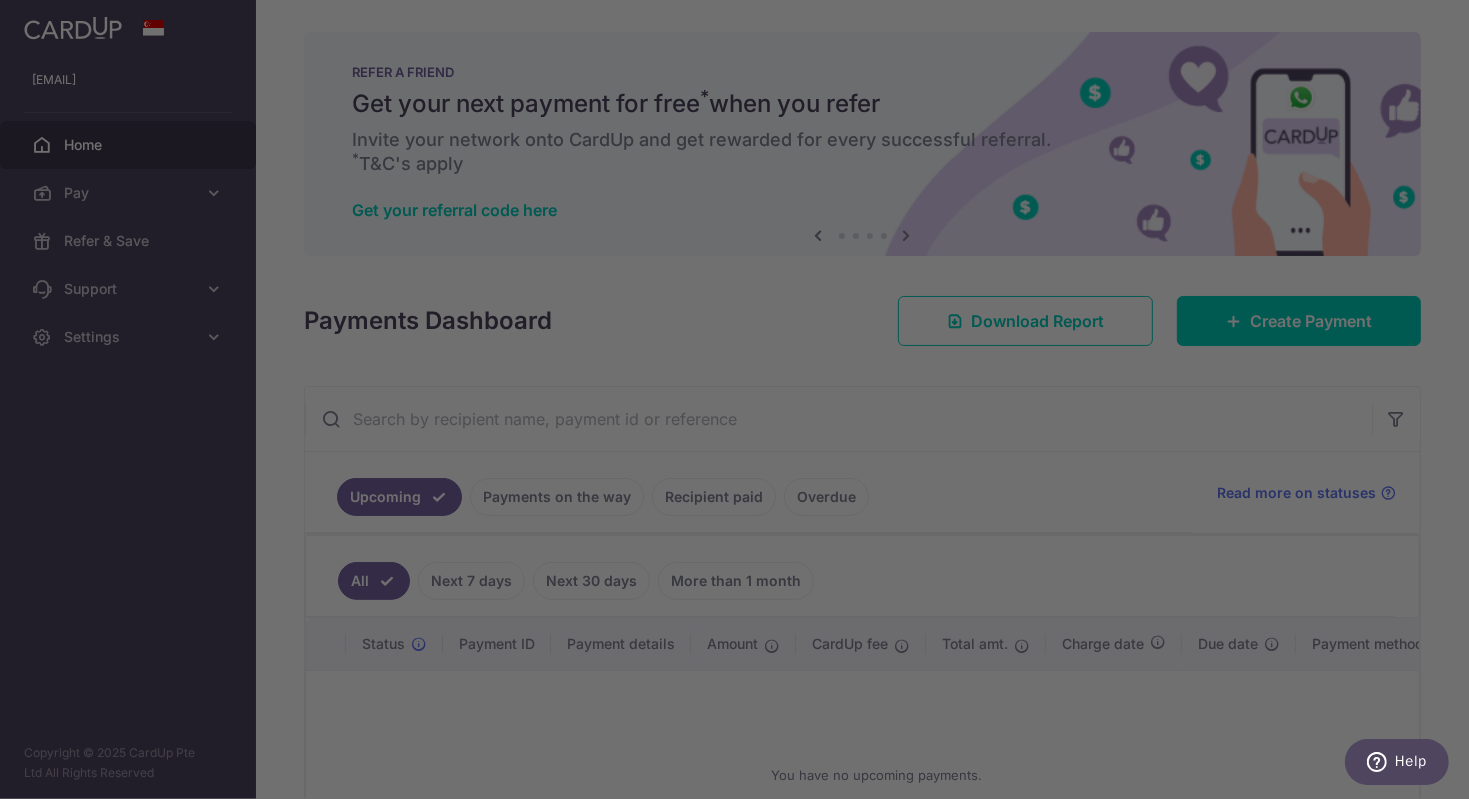 click at bounding box center (742, 403) 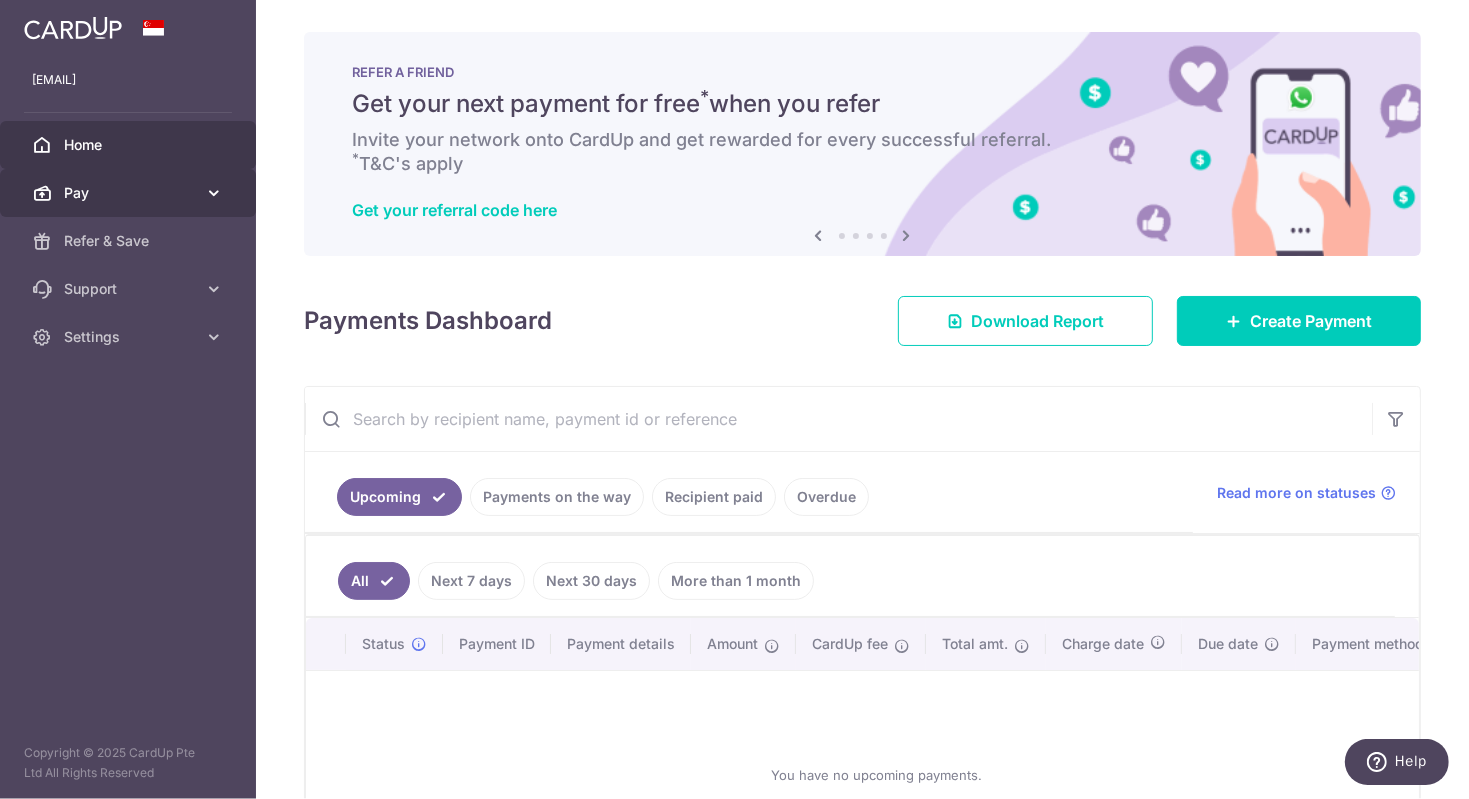 click on "Pay" at bounding box center [128, 193] 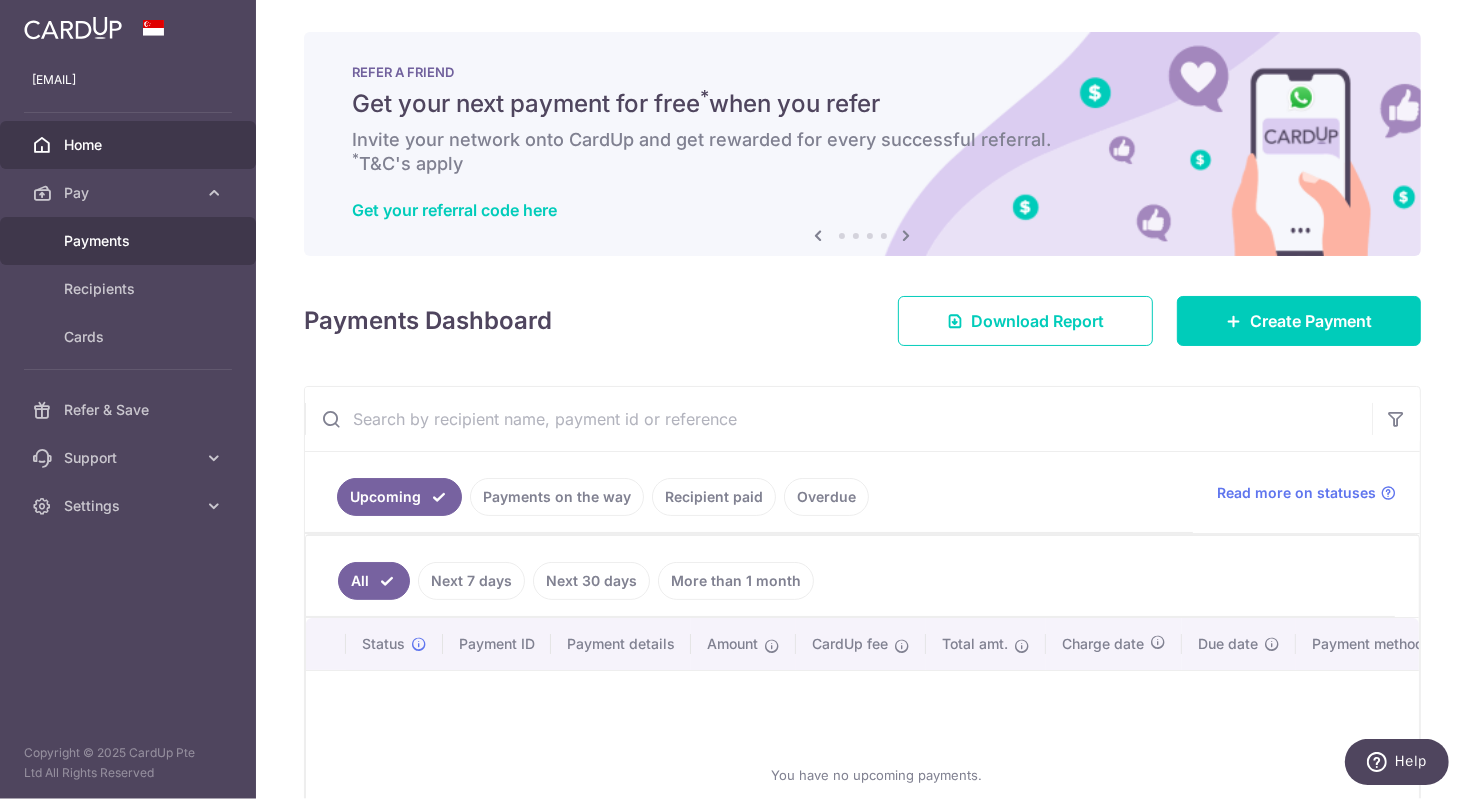 click on "Payments" at bounding box center (130, 241) 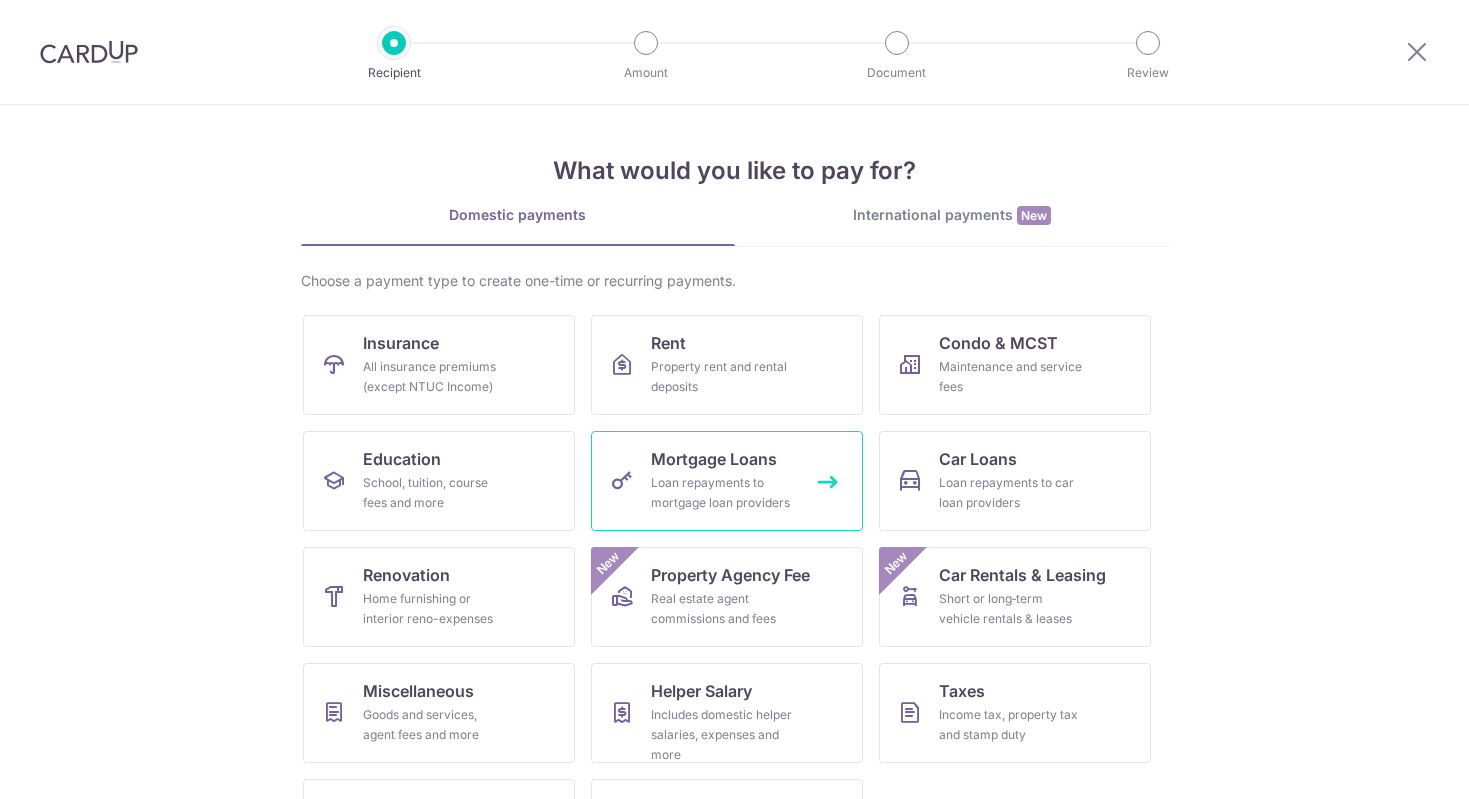 scroll, scrollTop: 0, scrollLeft: 0, axis: both 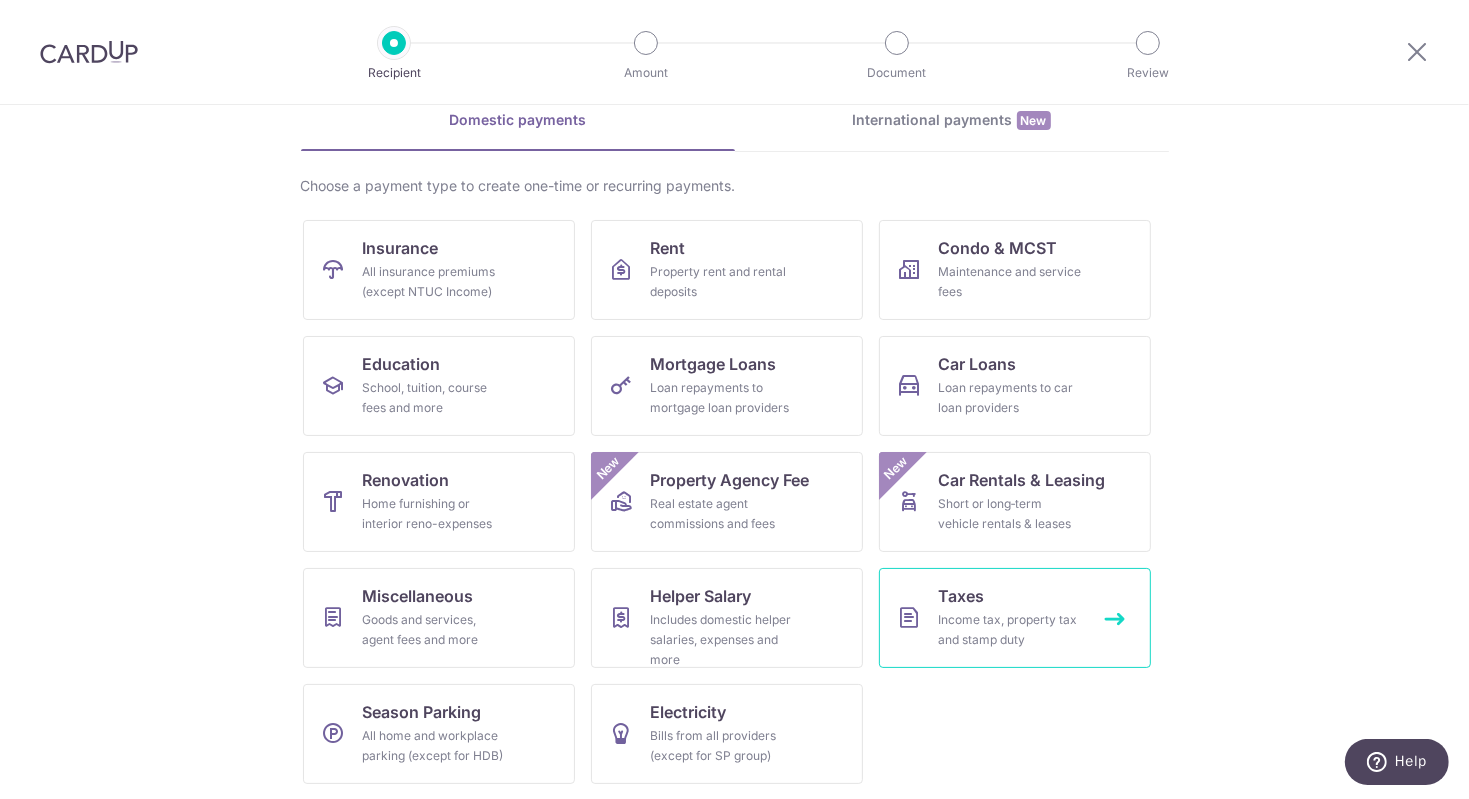 click on "Taxes" at bounding box center [962, 596] 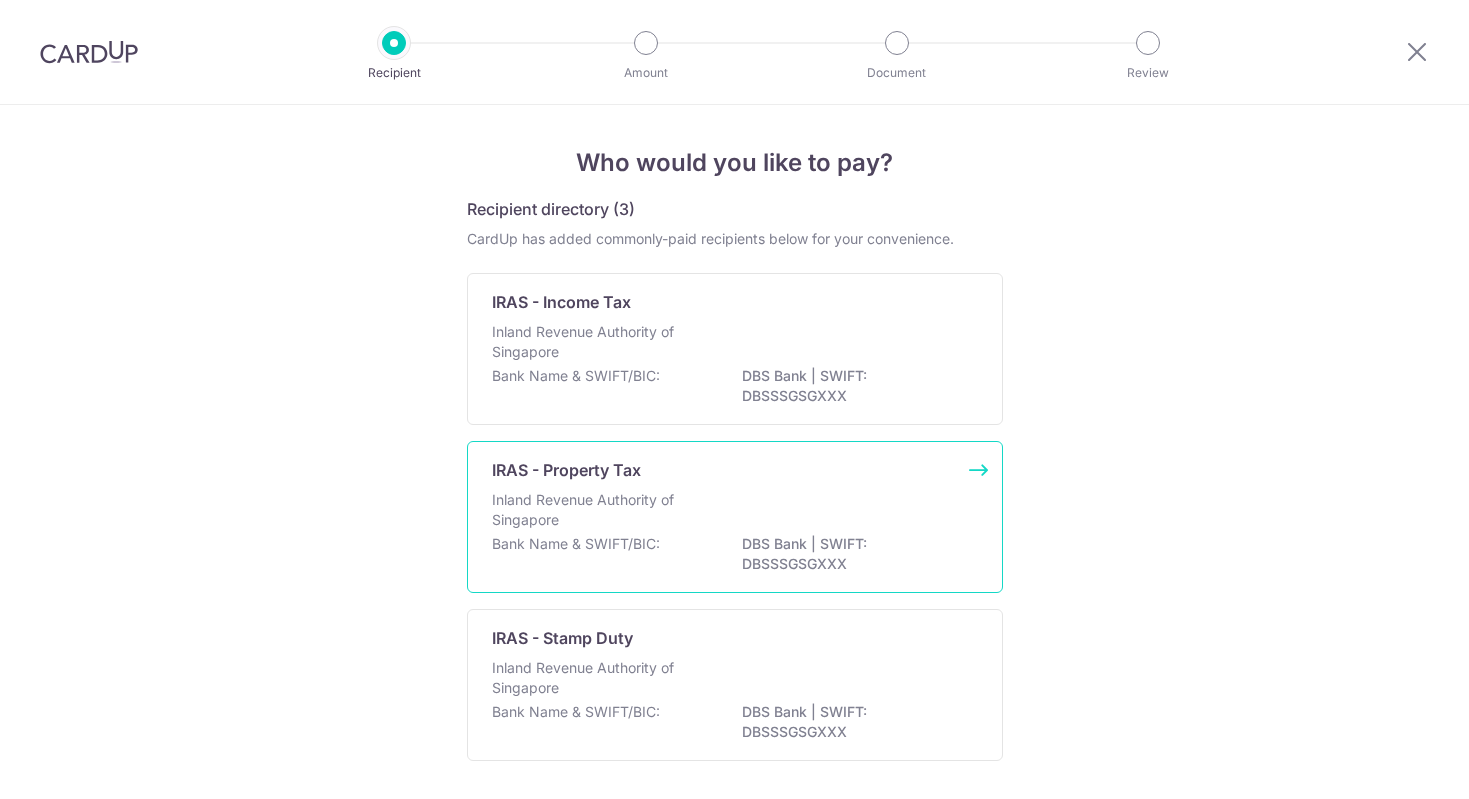 scroll, scrollTop: 0, scrollLeft: 0, axis: both 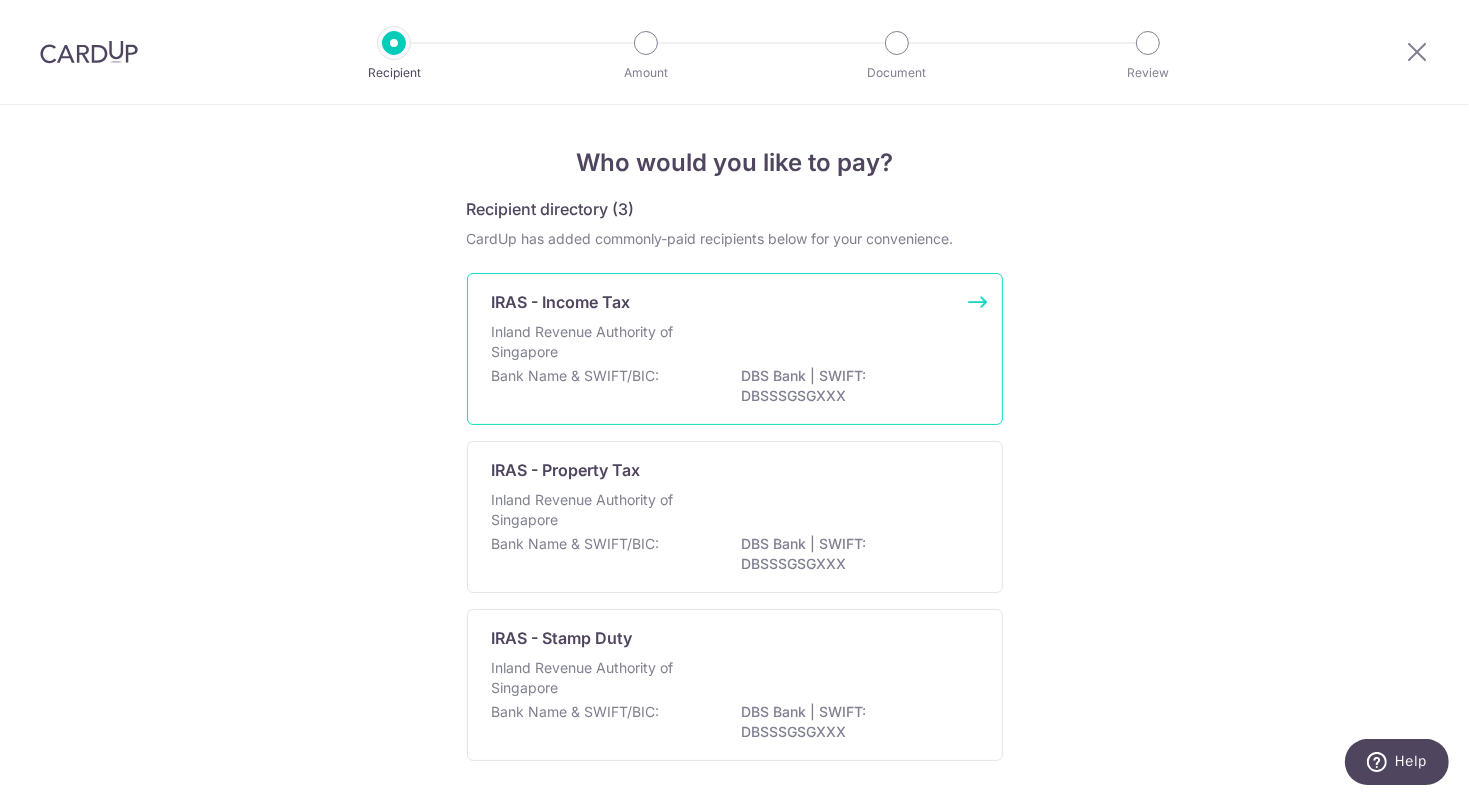 click on "IRAS - Income Tax" at bounding box center (723, 302) 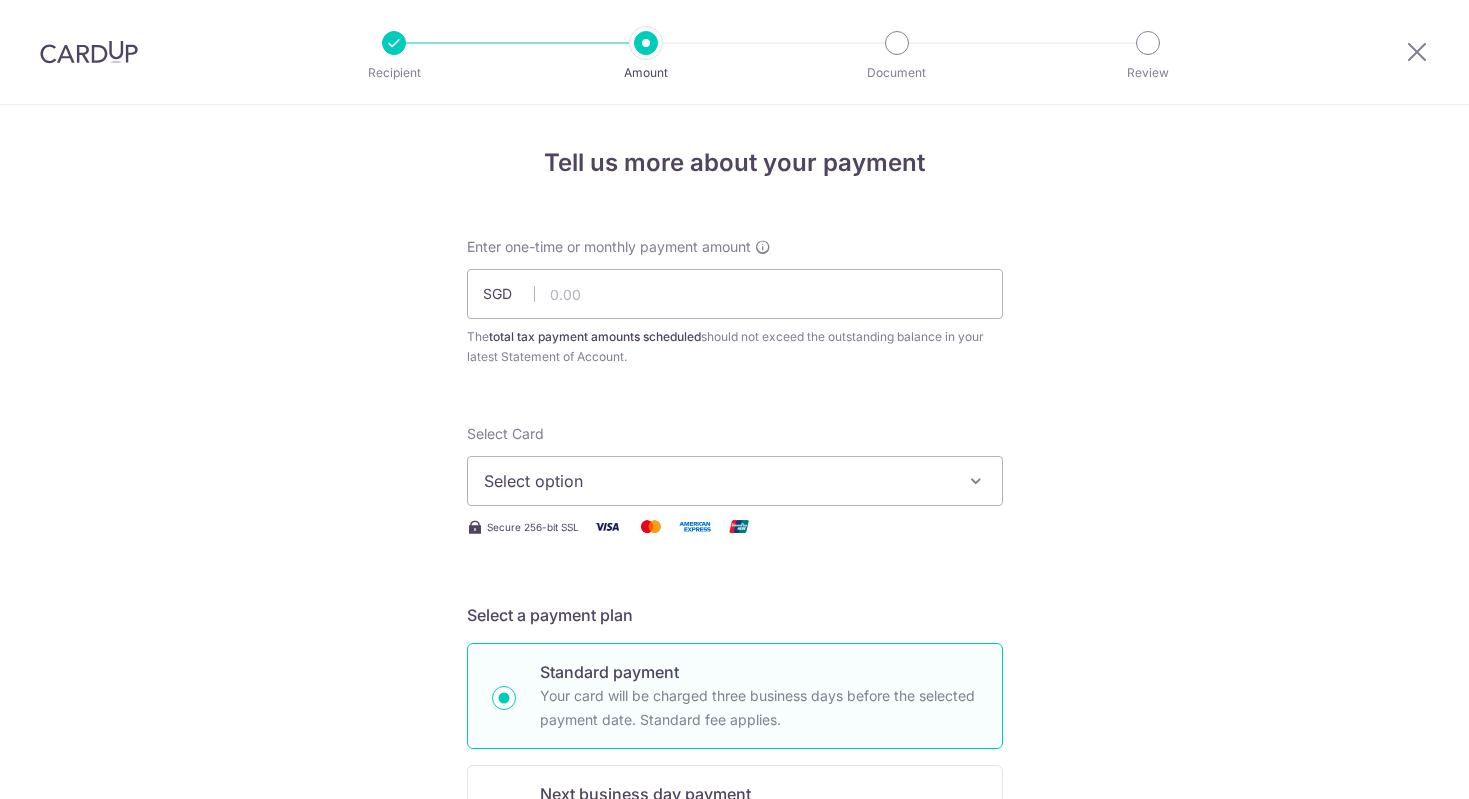 scroll, scrollTop: 0, scrollLeft: 0, axis: both 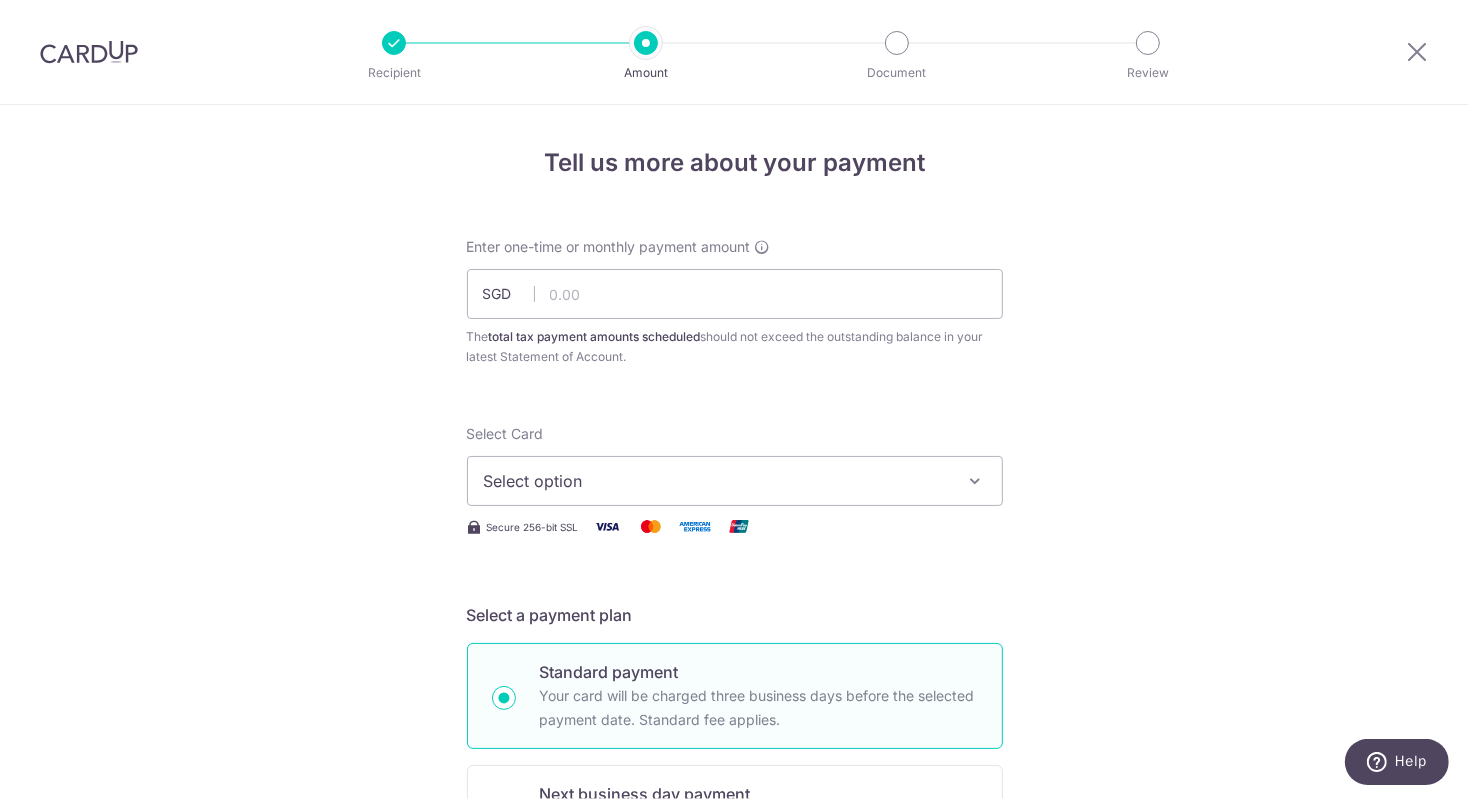 click on "Select option" at bounding box center [717, 481] 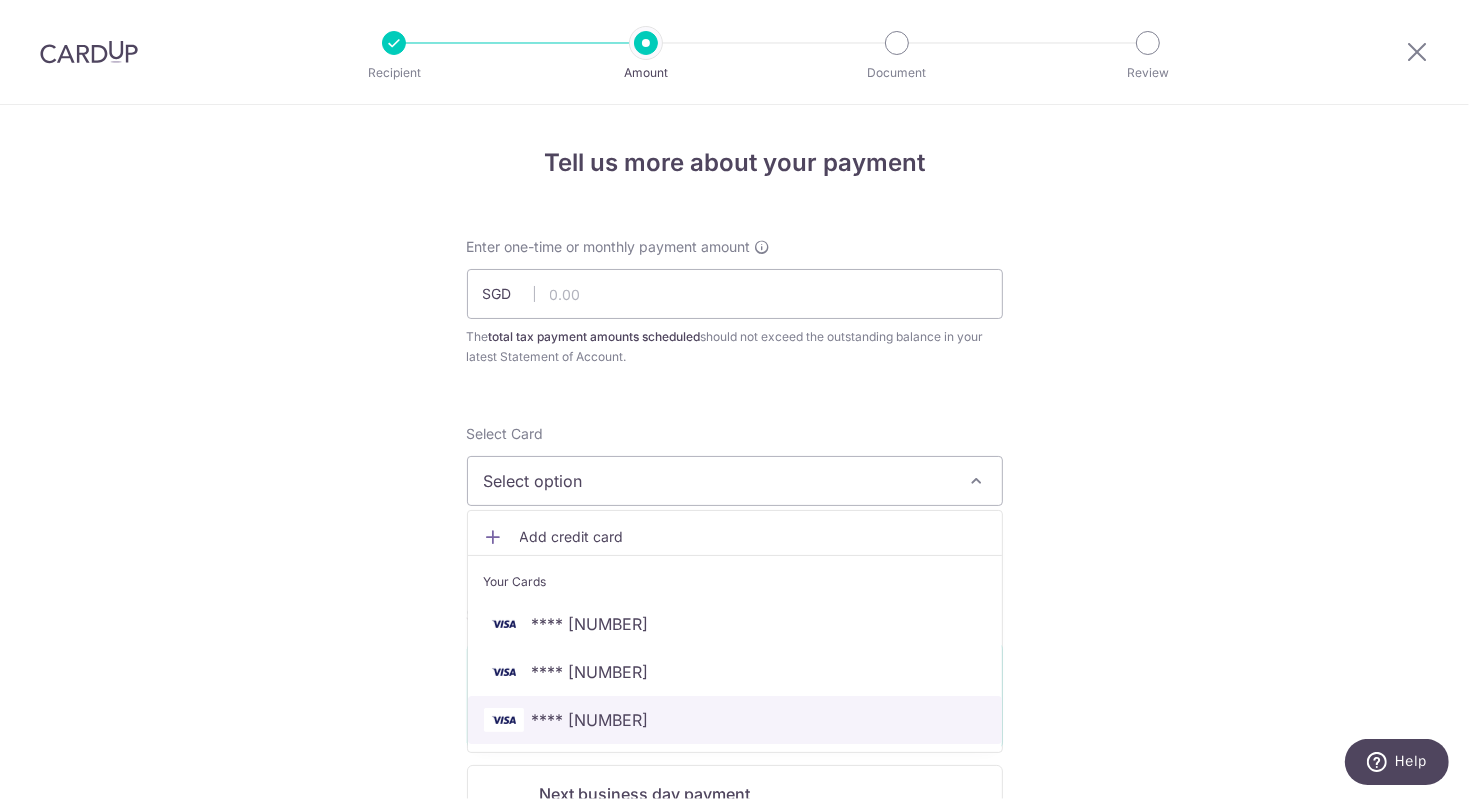 drag, startPoint x: 538, startPoint y: 712, endPoint x: 1154, endPoint y: 544, distance: 638.4982 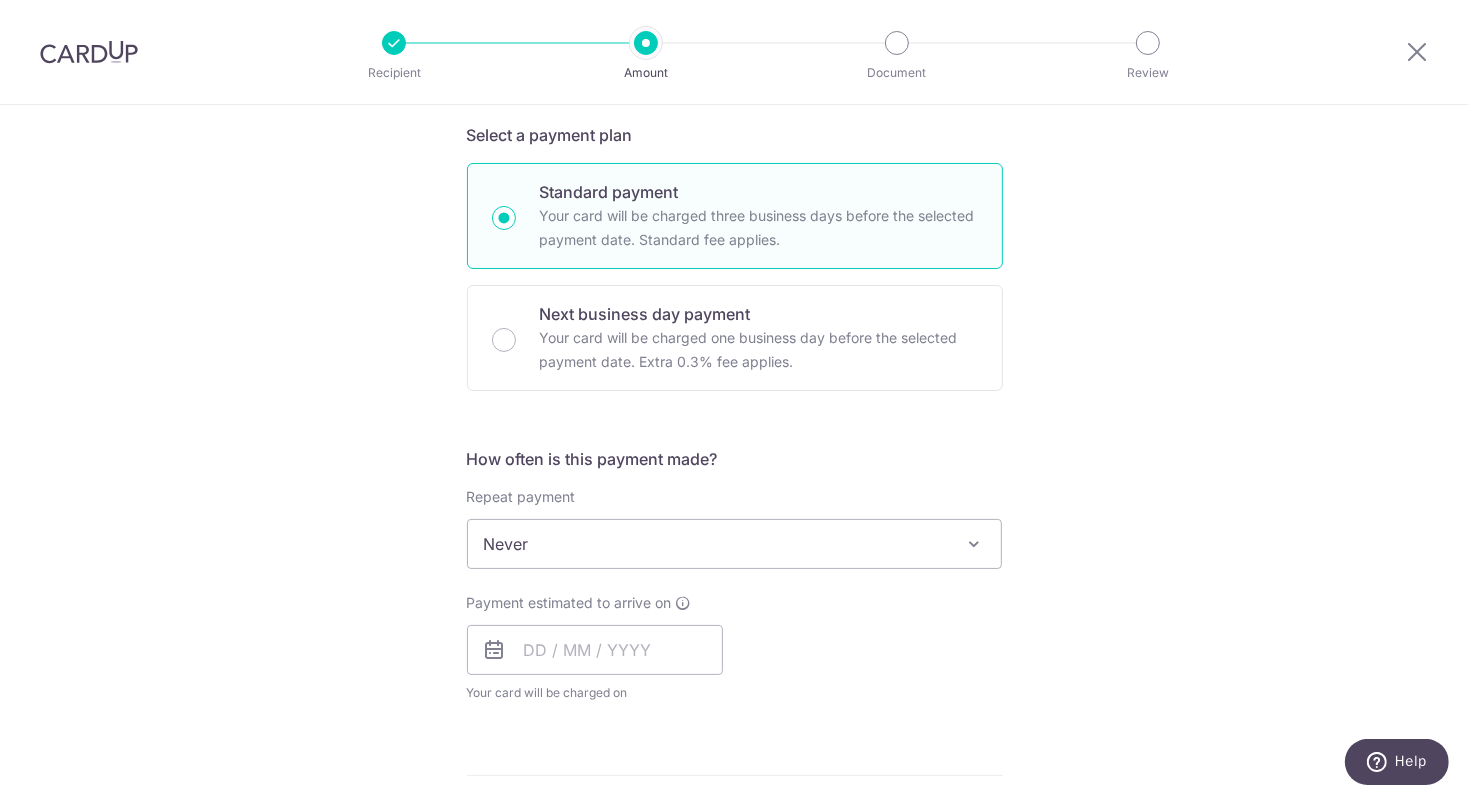 scroll, scrollTop: 500, scrollLeft: 0, axis: vertical 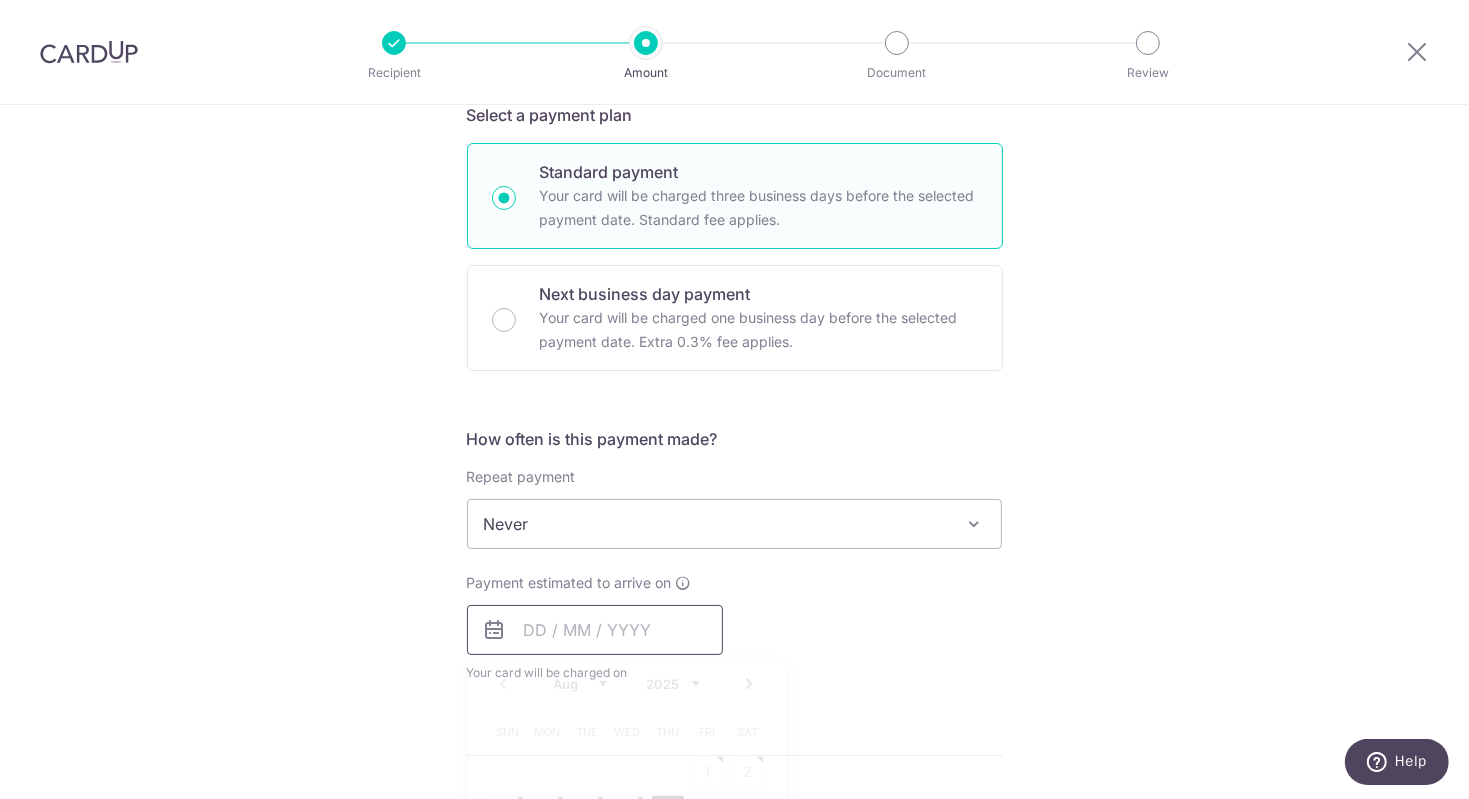 click at bounding box center [595, 630] 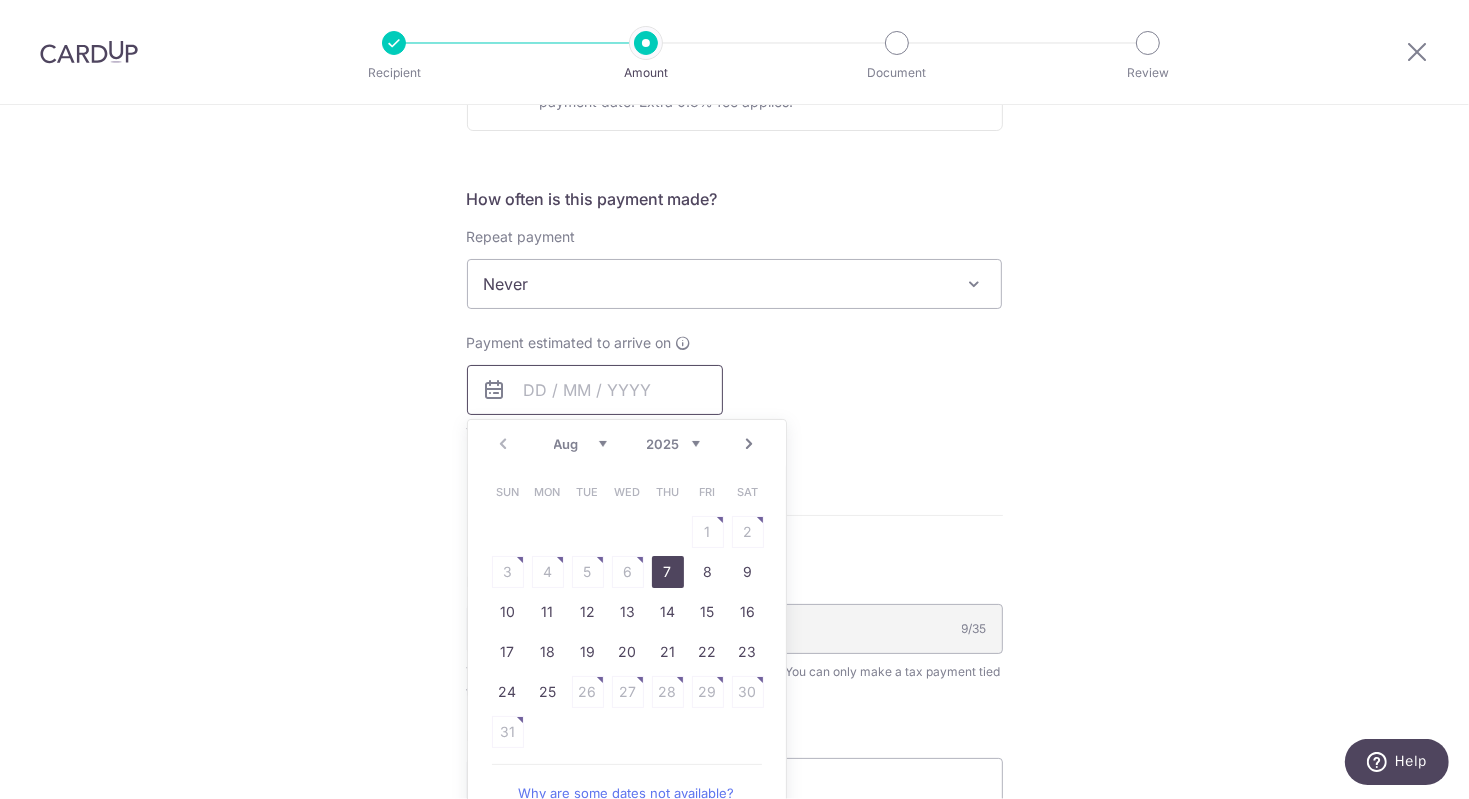 scroll, scrollTop: 800, scrollLeft: 0, axis: vertical 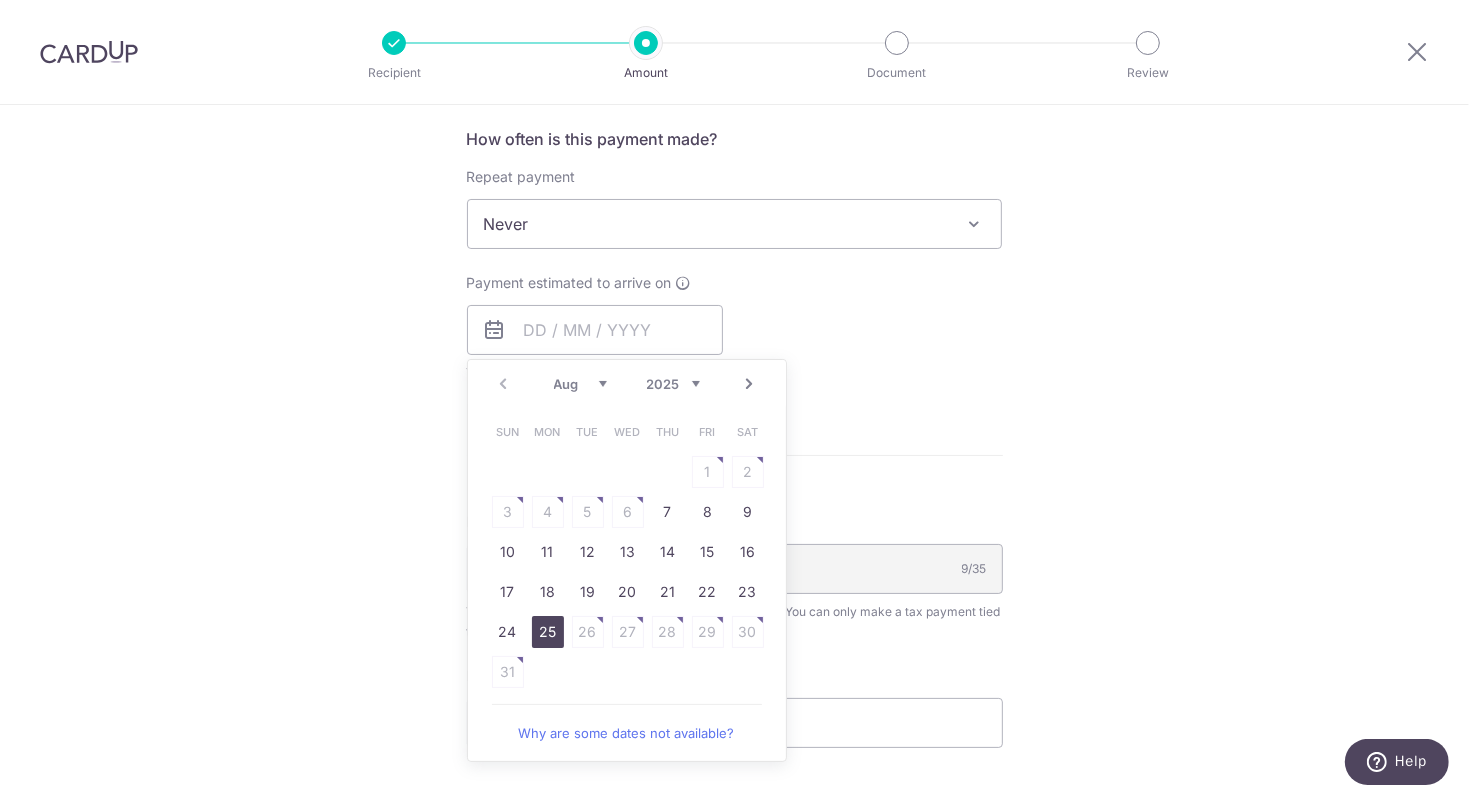 click on "25" at bounding box center (548, 632) 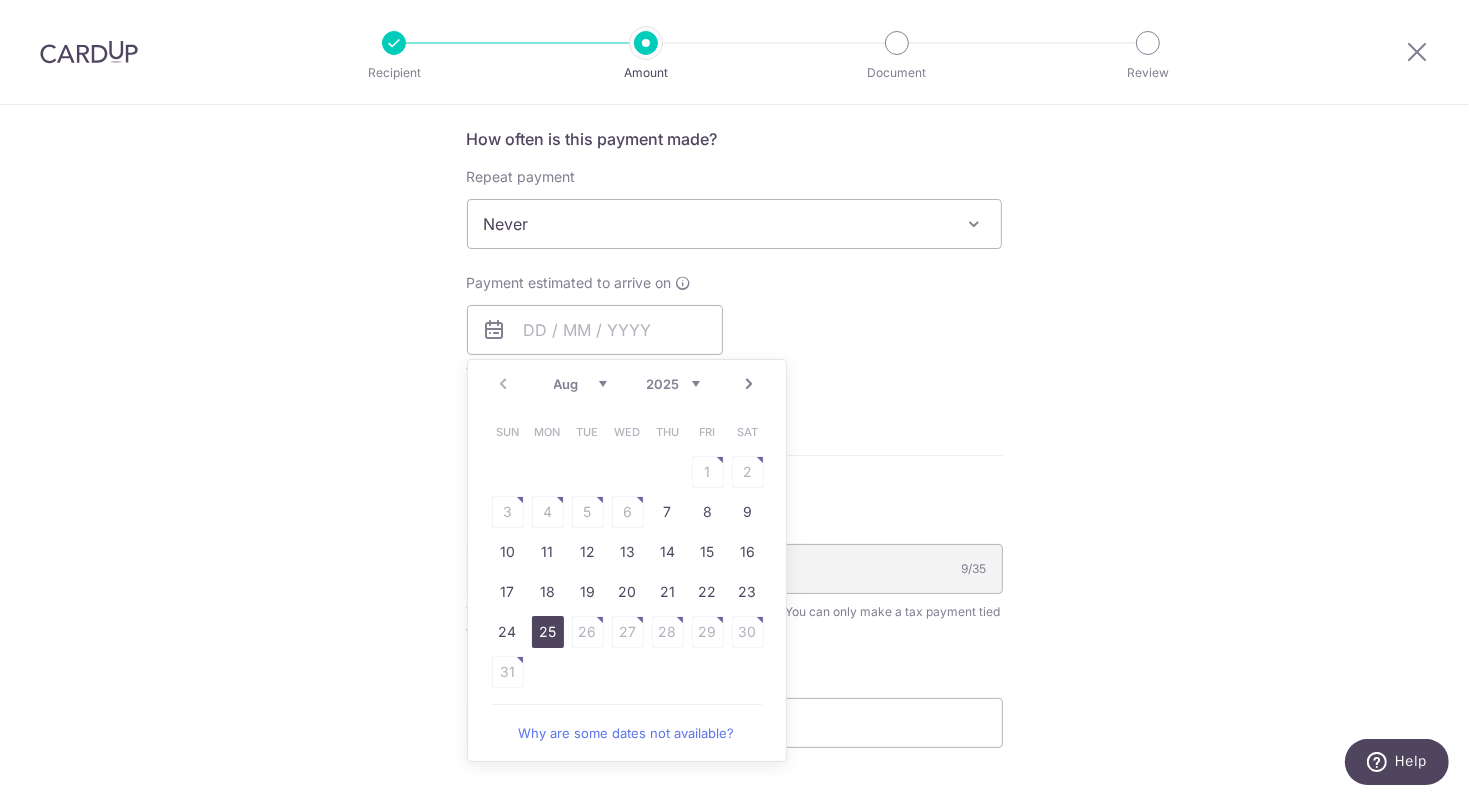 type on "25/08/2025" 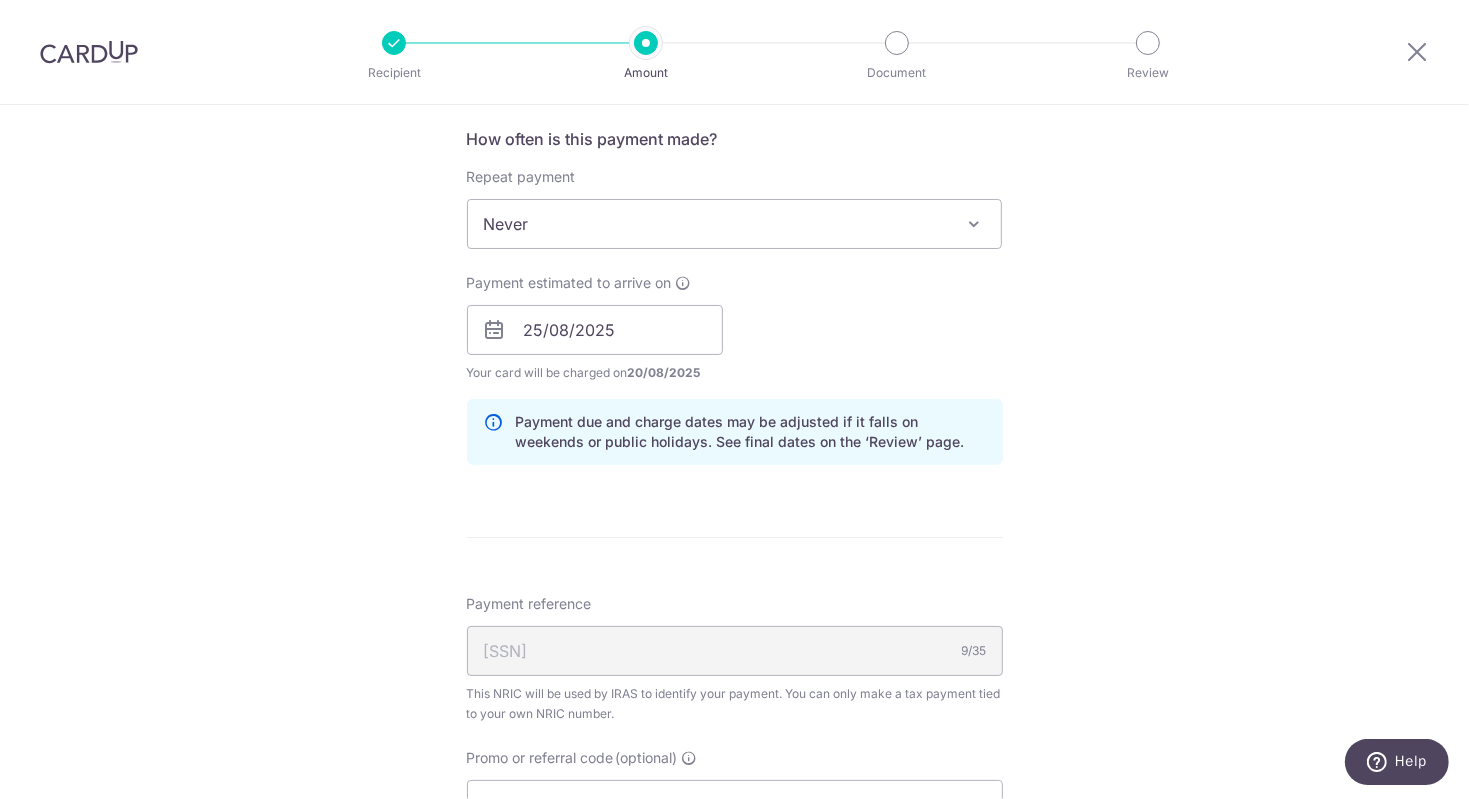 click on "Tell us more about your payment
Enter one-time or monthly payment amount
SGD
The  total tax payment amounts scheduled  should not exceed the outstanding balance in your latest Statement of Account.
Select Card
**** 3186
Add credit card
Your Cards
**** 1820
**** 9040
**** 3186
Secure 256-bit SSL" at bounding box center [734, 274] 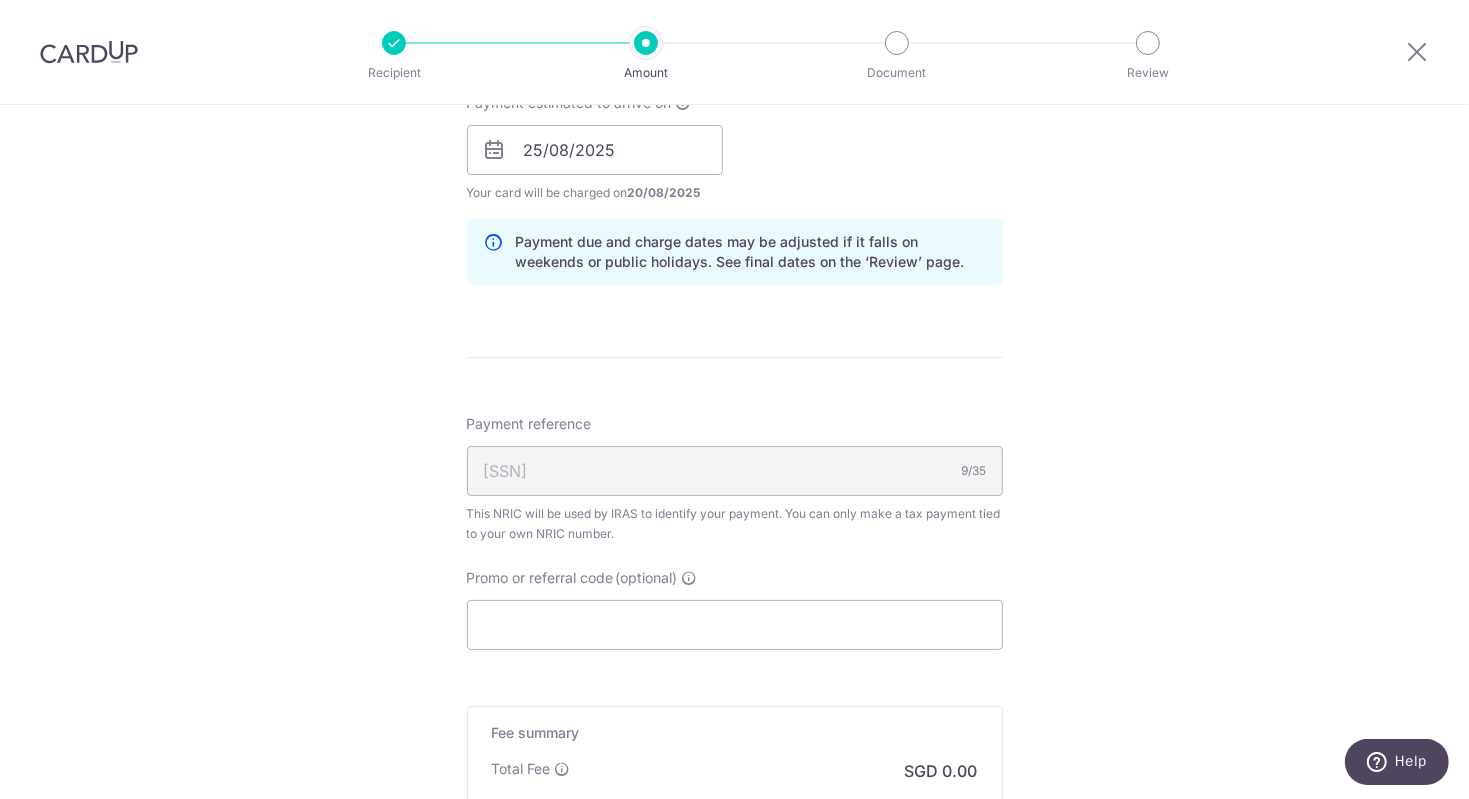 scroll, scrollTop: 1000, scrollLeft: 0, axis: vertical 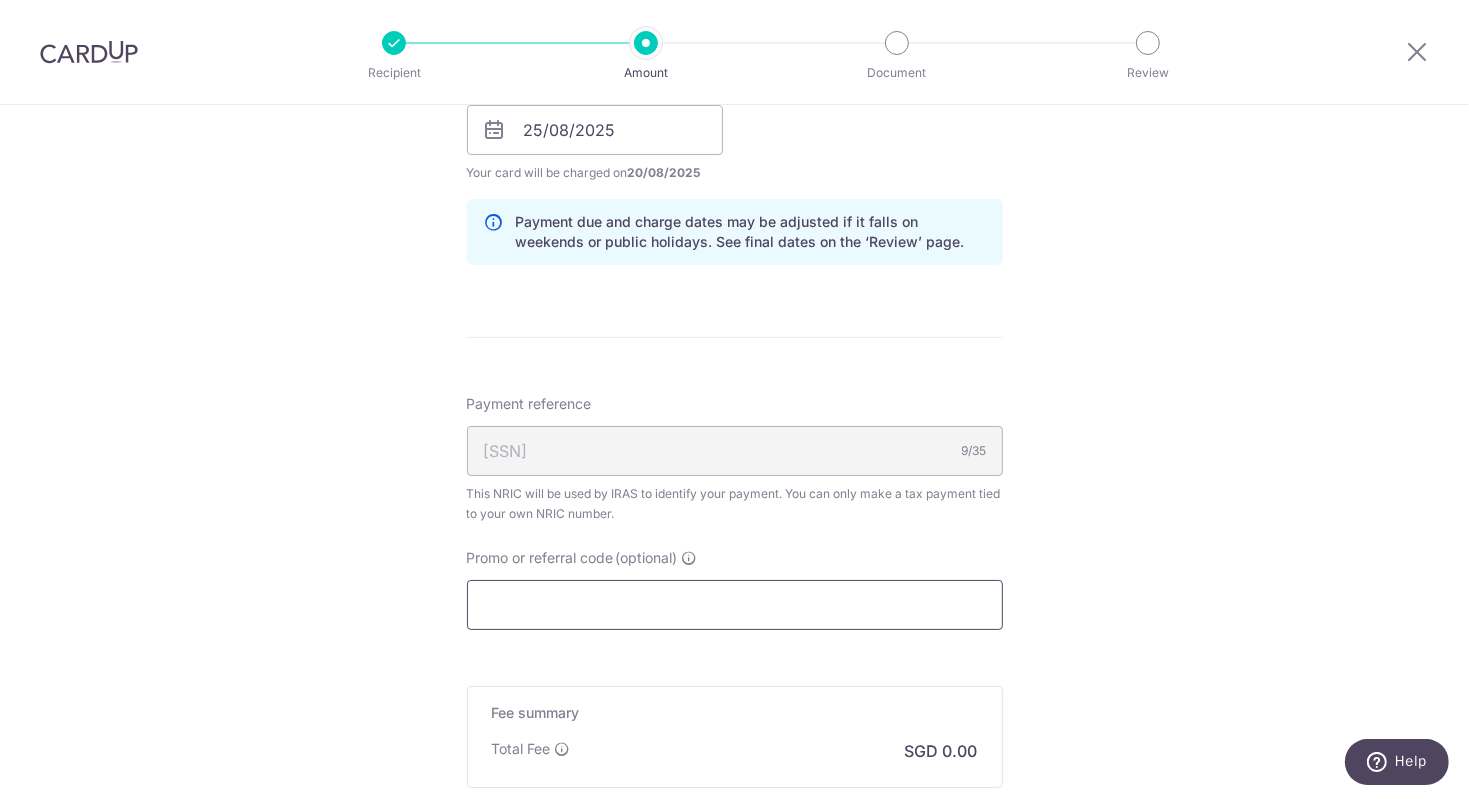 click on "Promo or referral code
(optional)" at bounding box center [735, 605] 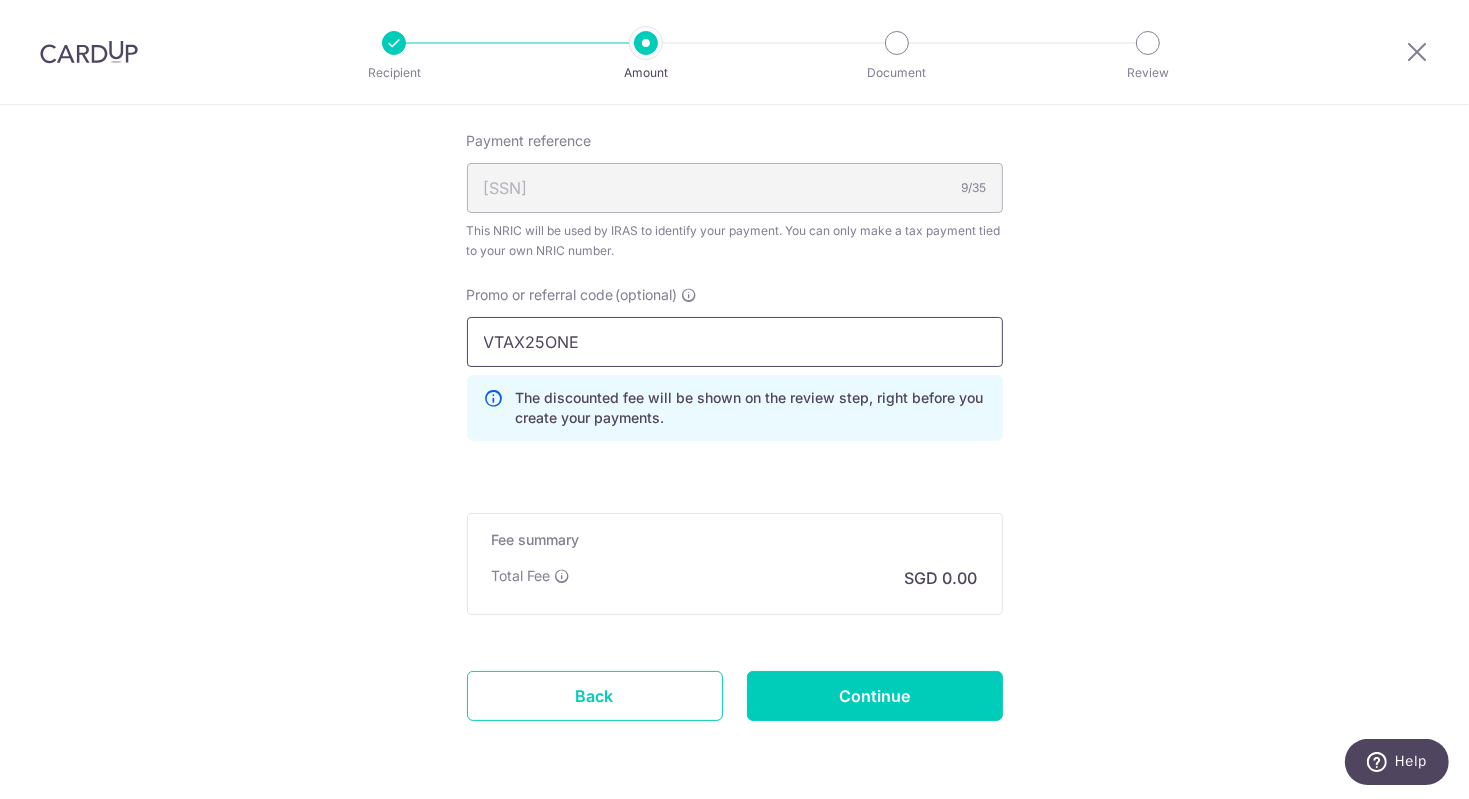 scroll, scrollTop: 1330, scrollLeft: 0, axis: vertical 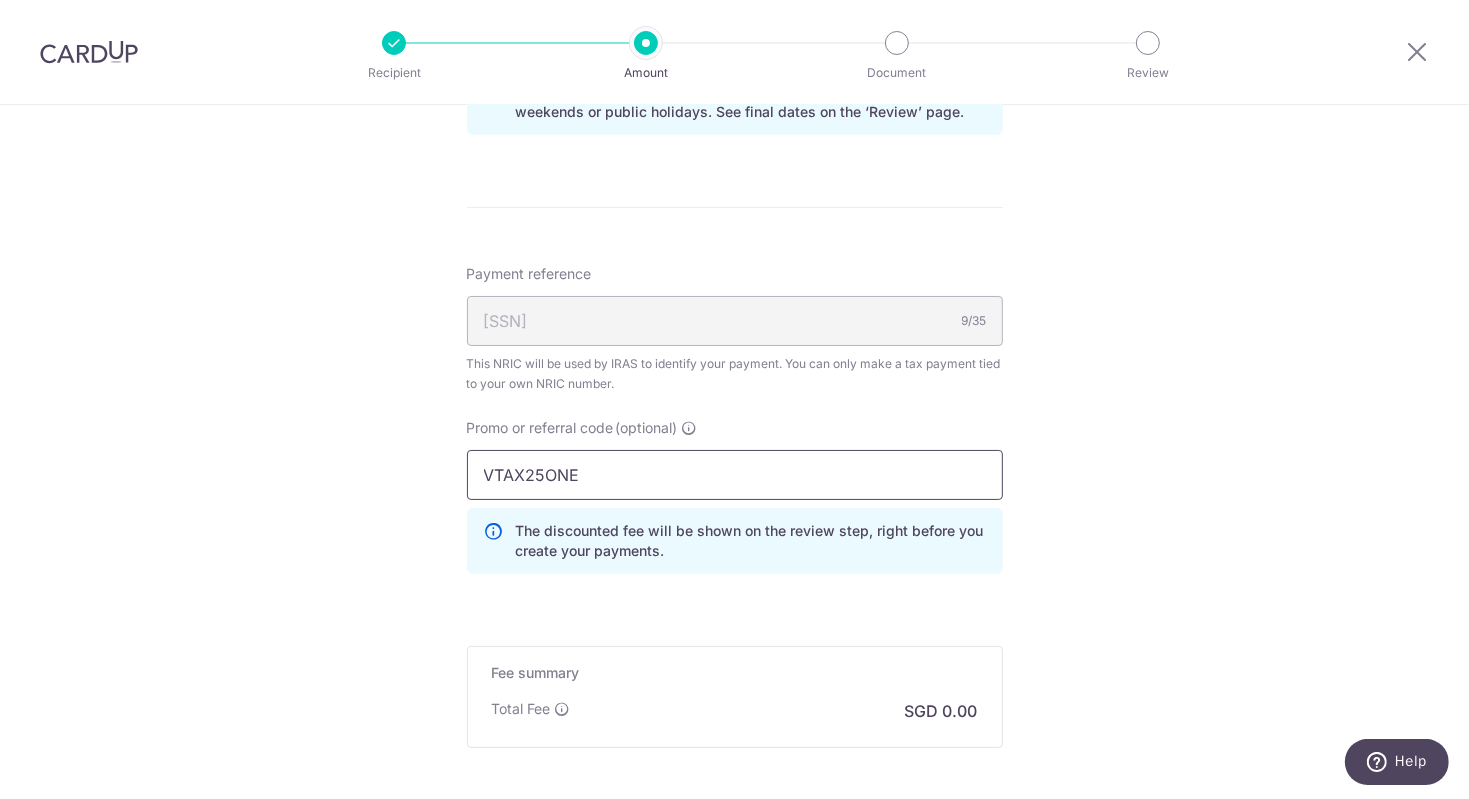 type on "VTAX25ONE" 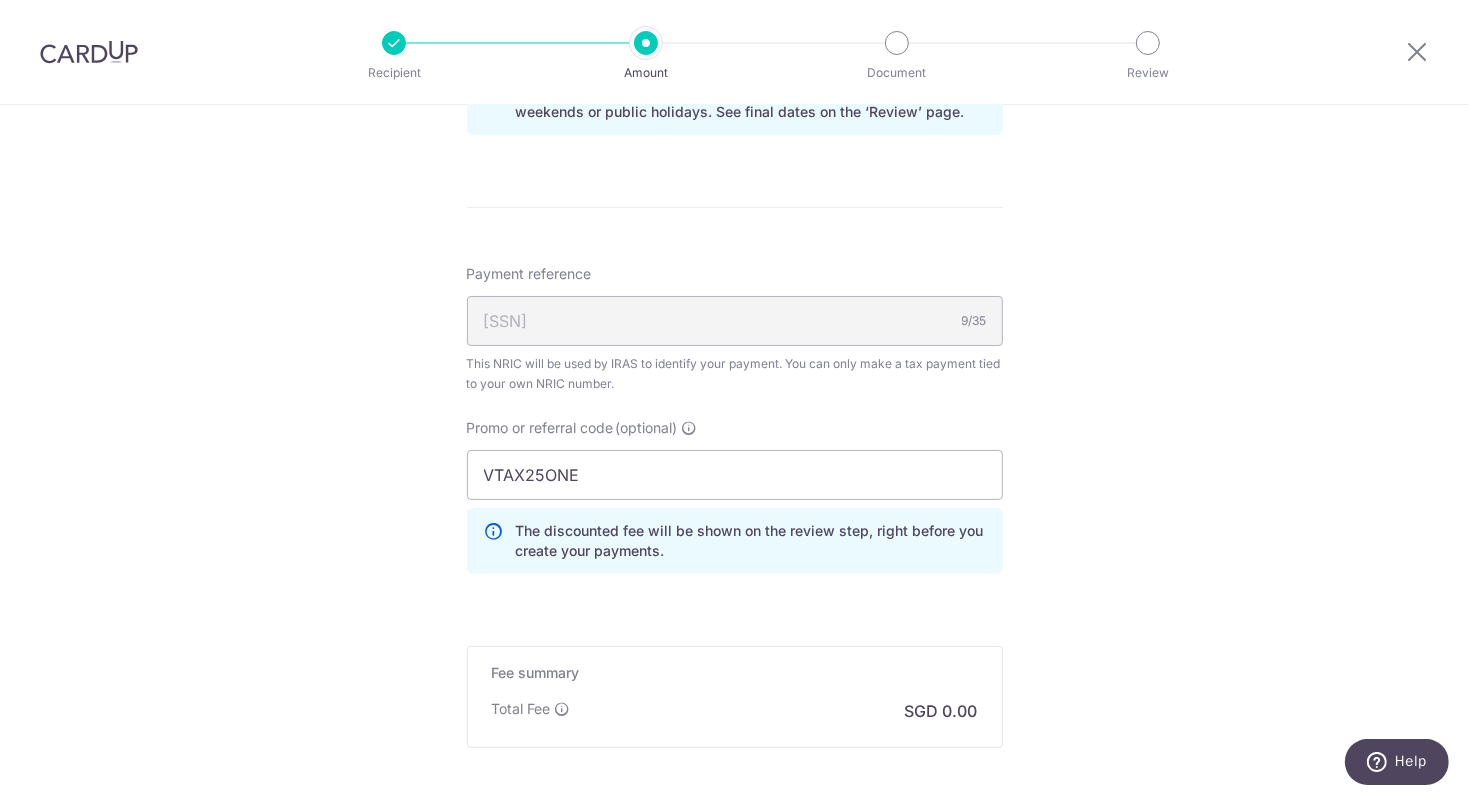 click on "Tell us more about your payment
Enter one-time or monthly payment amount
SGD
The  total tax payment amounts scheduled  should not exceed the outstanding balance in your latest Statement of Account.
Select Card
**** 3186
Add credit card
Your Cards
**** 1820
**** 9040
**** 3186
Secure 256-bit SSL" at bounding box center (734, -11) 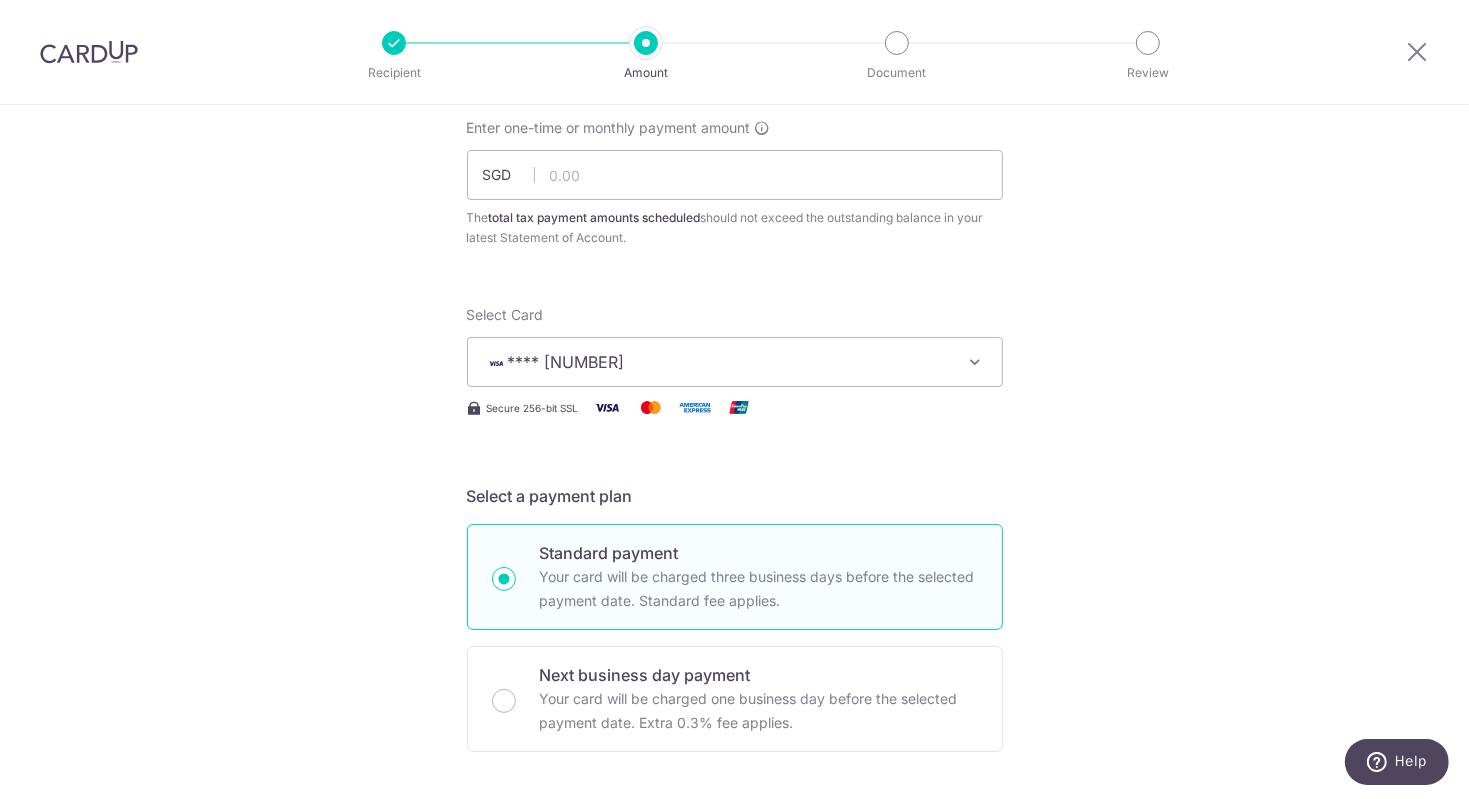 scroll, scrollTop: 0, scrollLeft: 0, axis: both 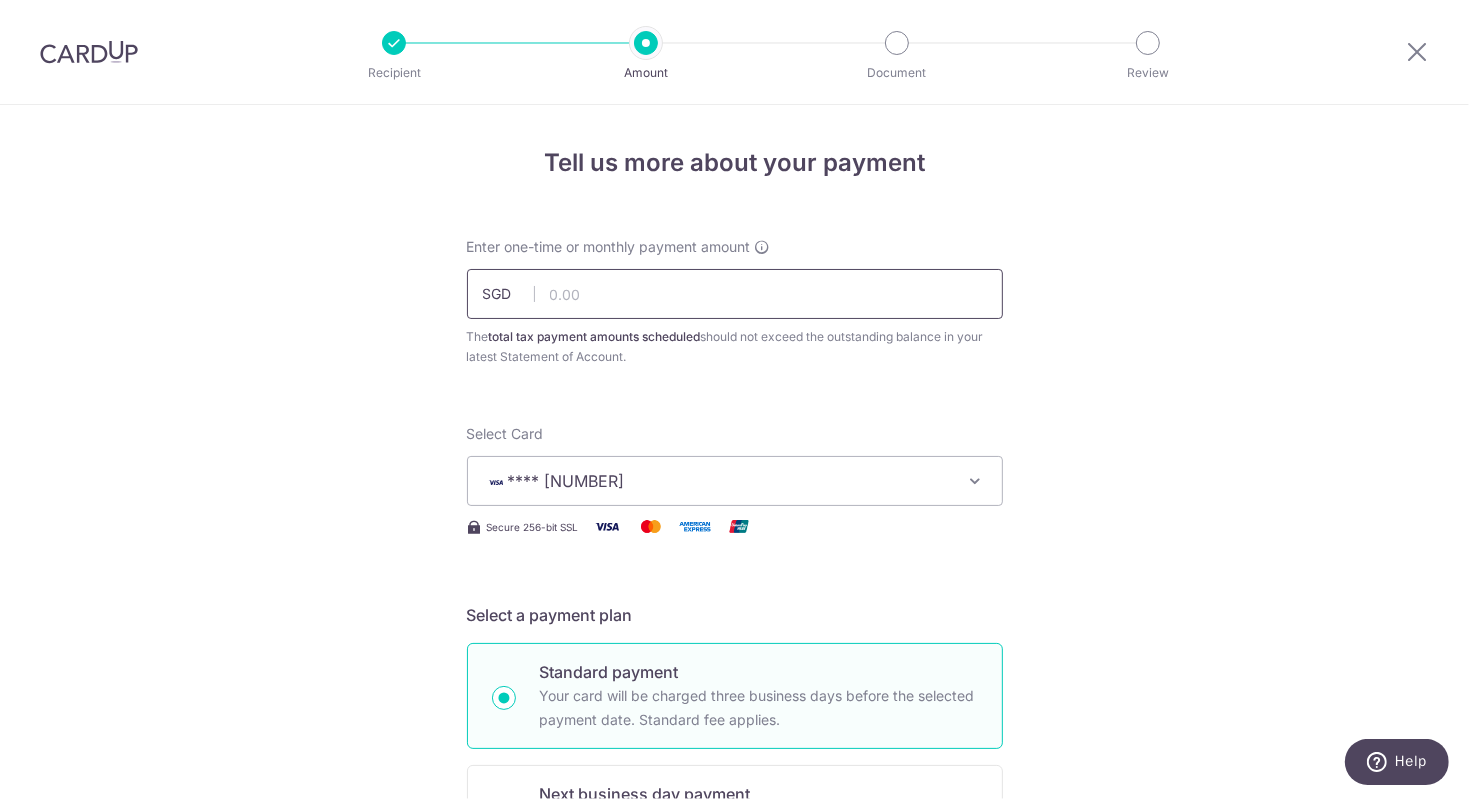 click at bounding box center [735, 294] 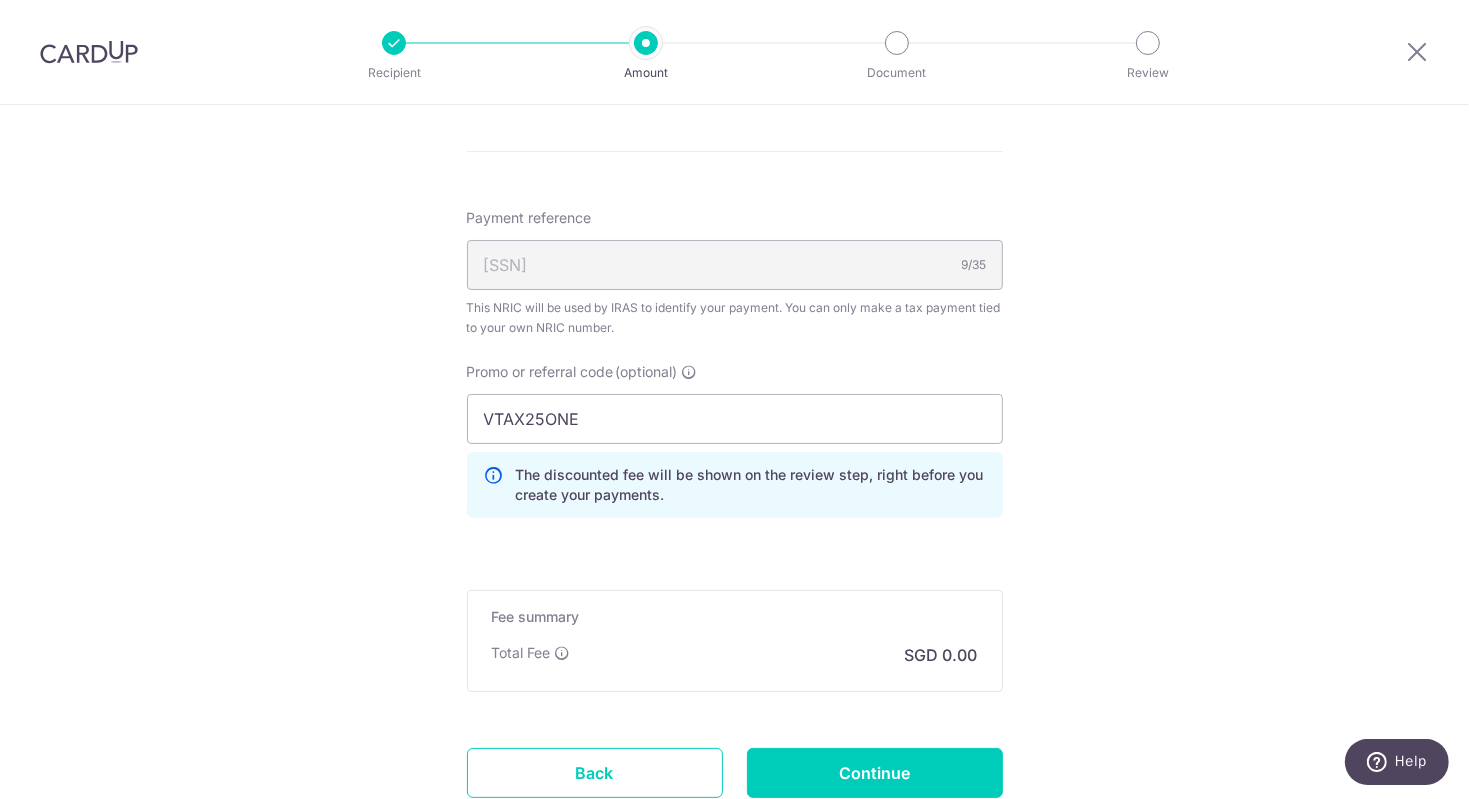 scroll, scrollTop: 1330, scrollLeft: 0, axis: vertical 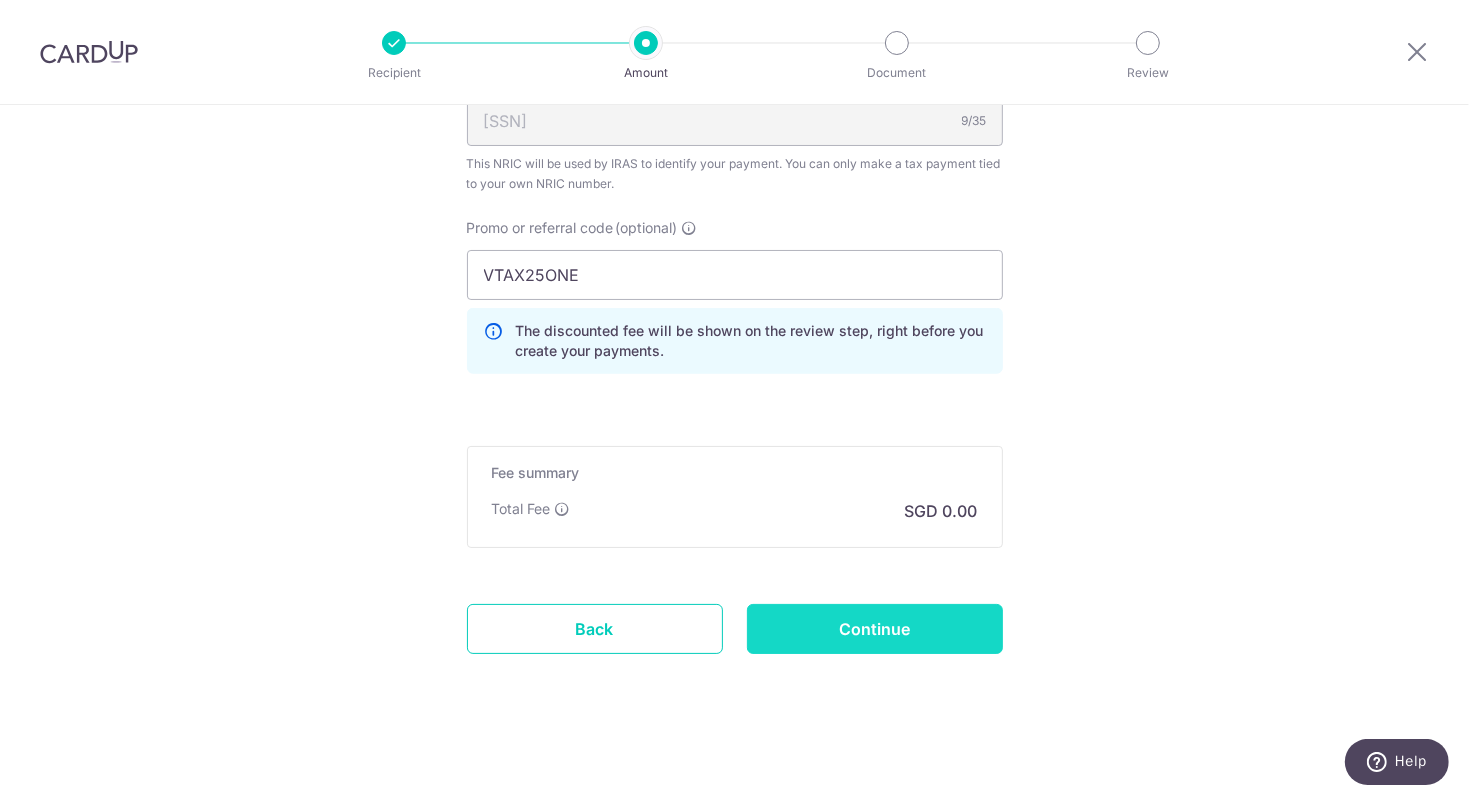 click on "Continue" at bounding box center (875, 629) 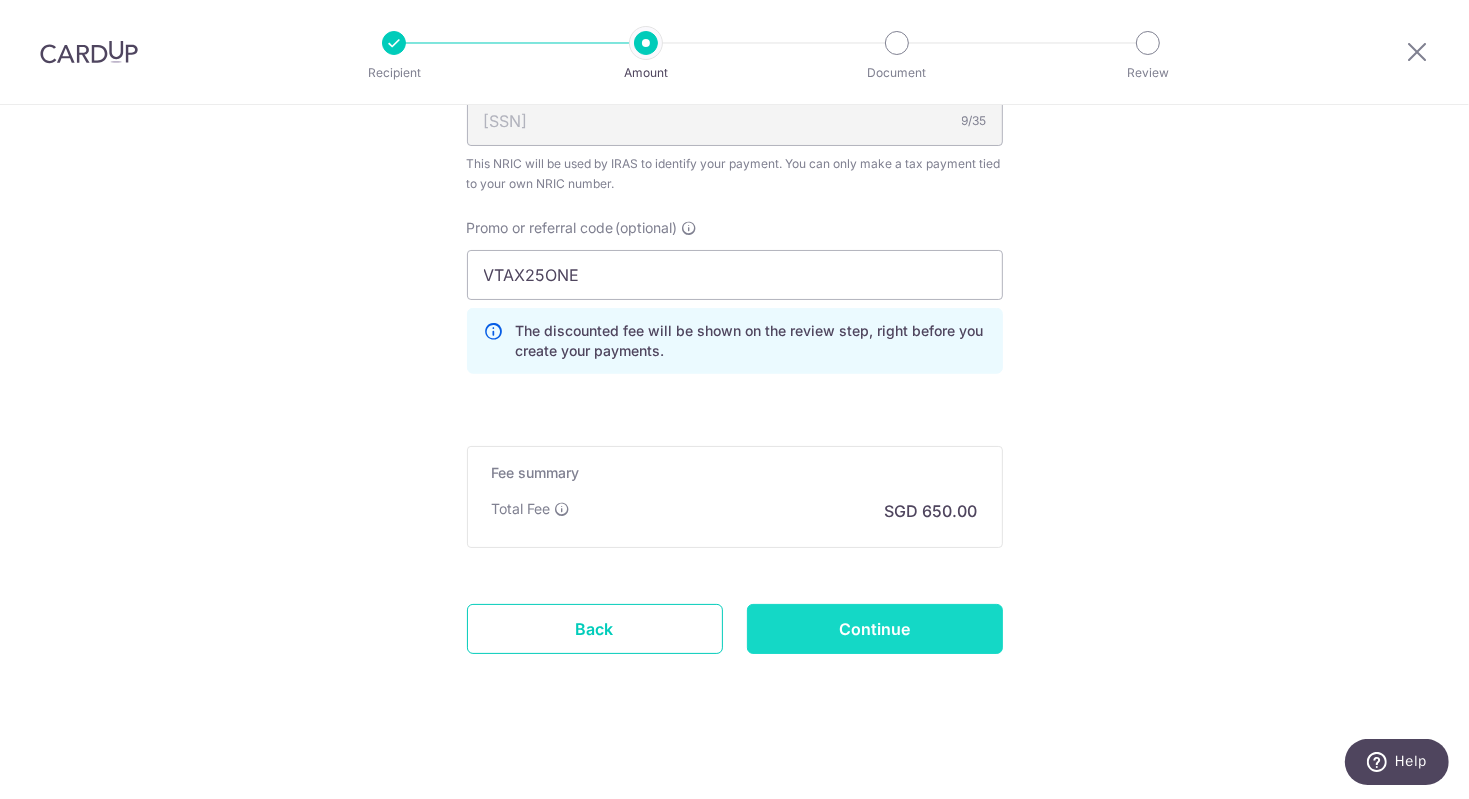 type on "25,000.00" 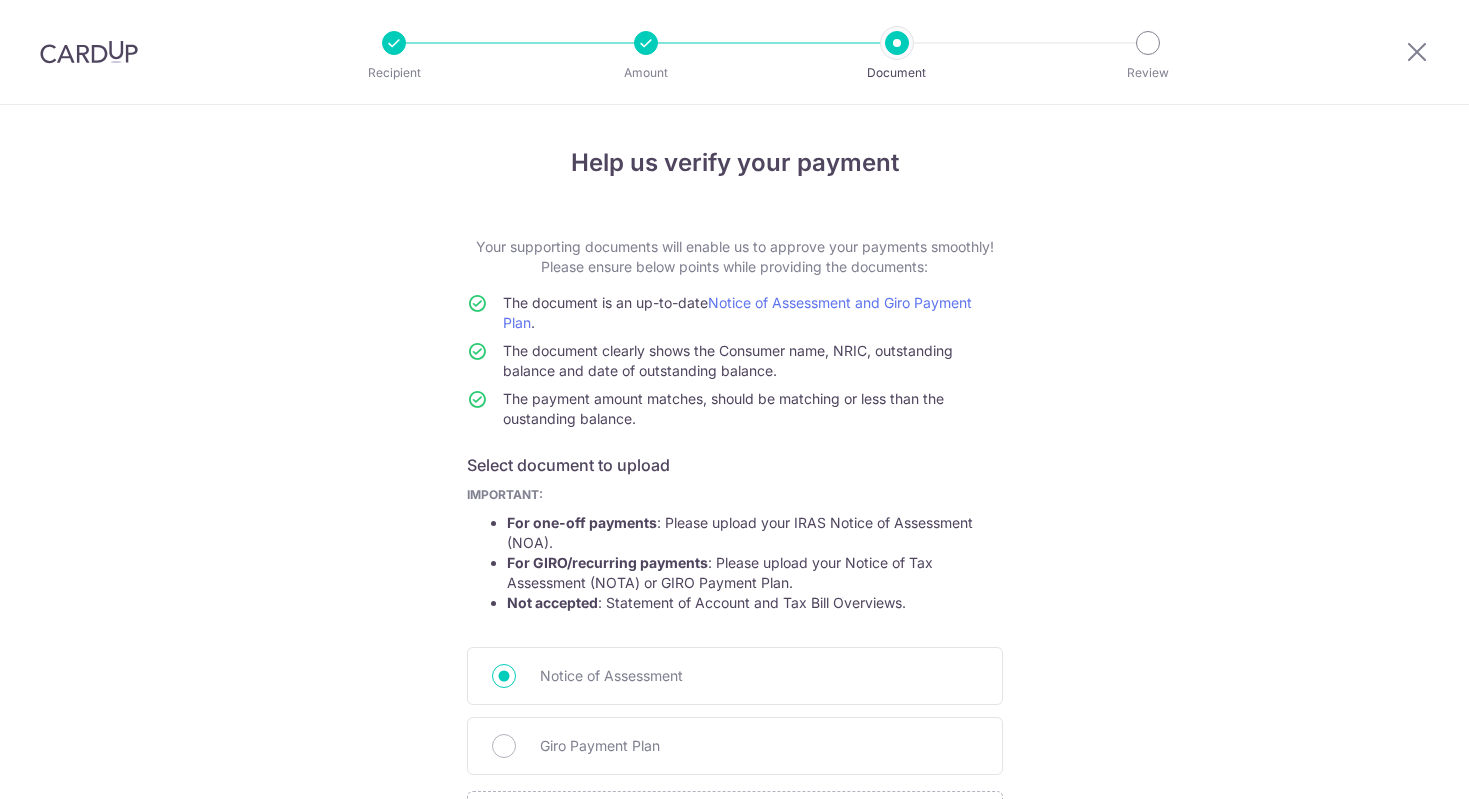 scroll, scrollTop: 0, scrollLeft: 0, axis: both 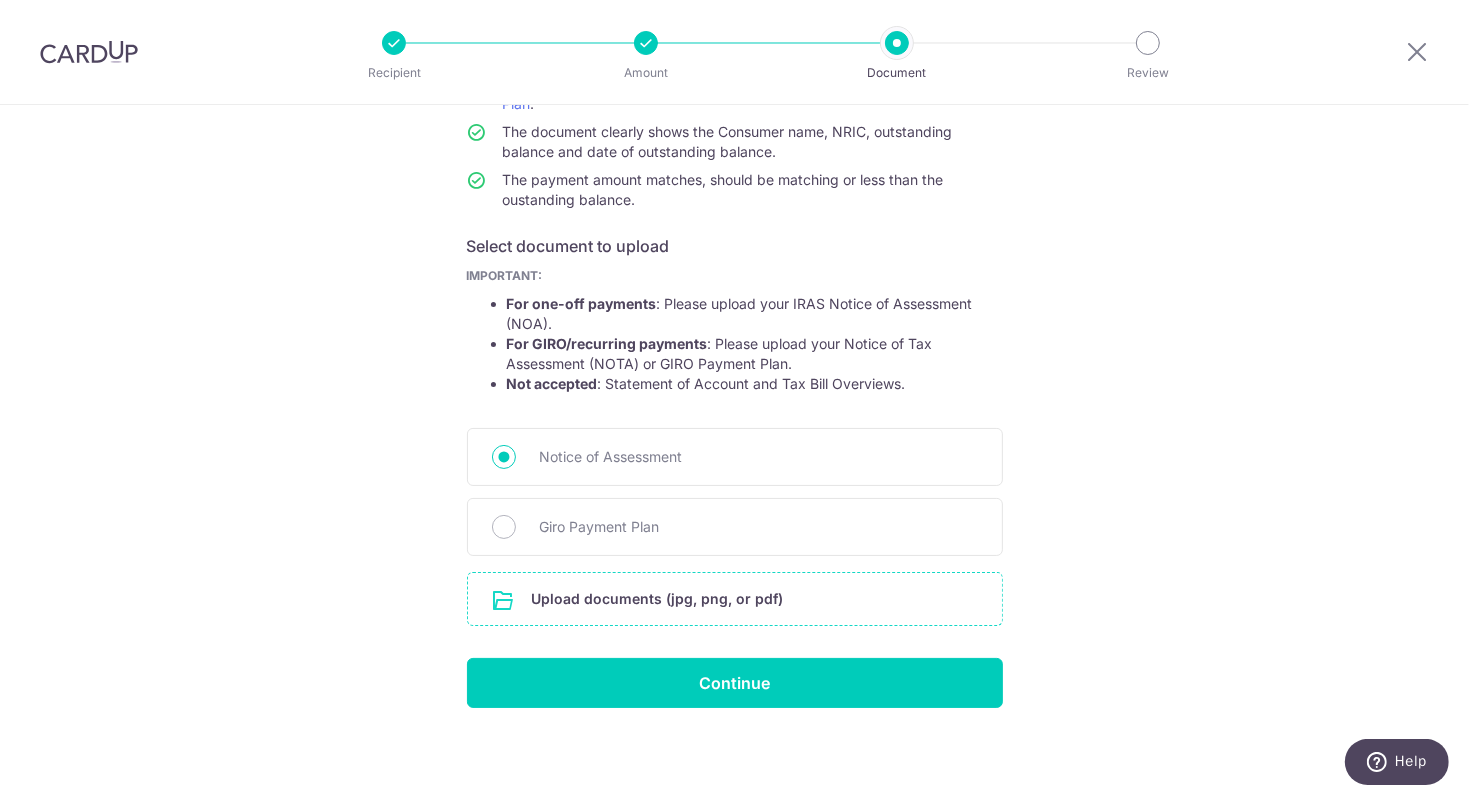 click at bounding box center (735, 599) 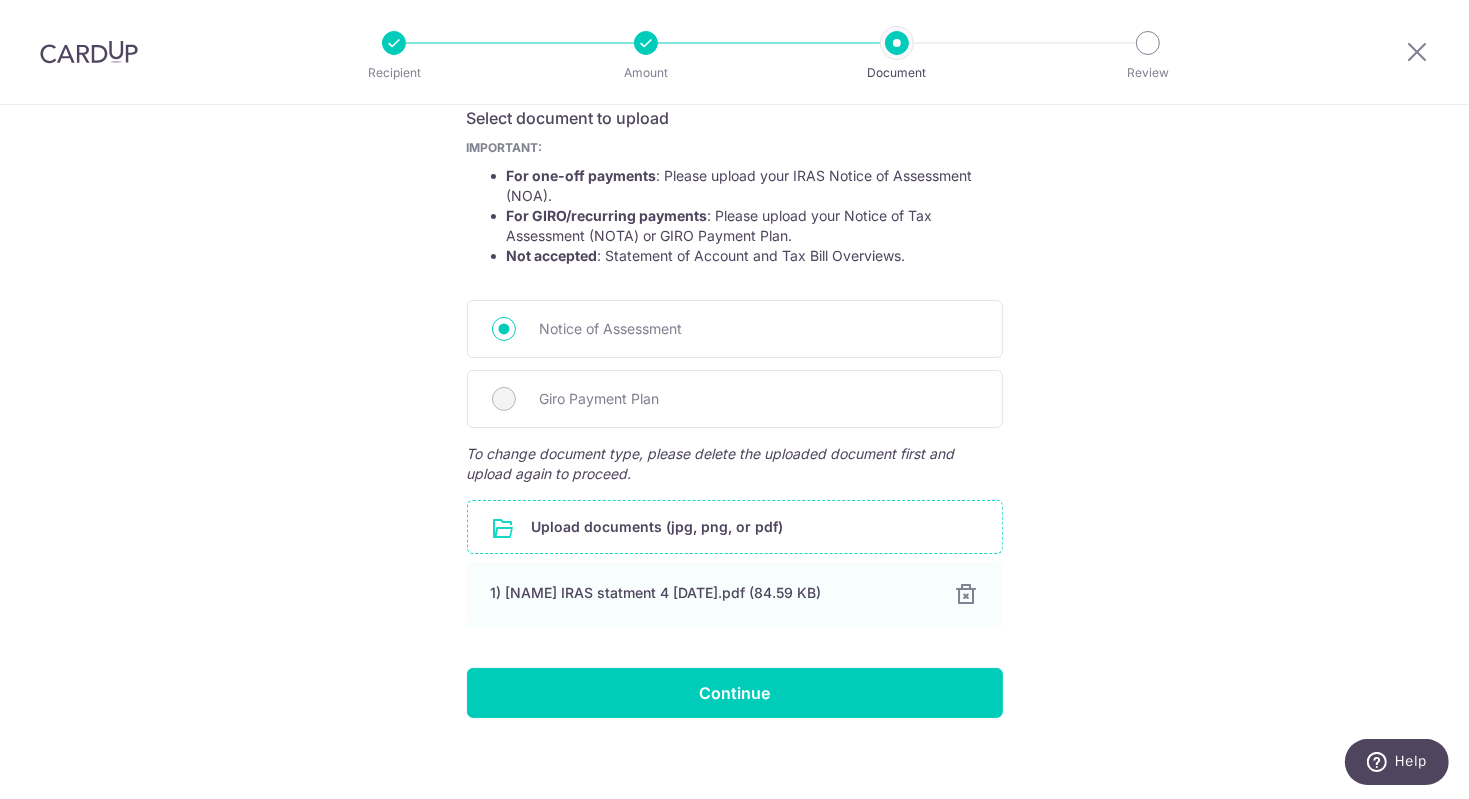scroll, scrollTop: 357, scrollLeft: 0, axis: vertical 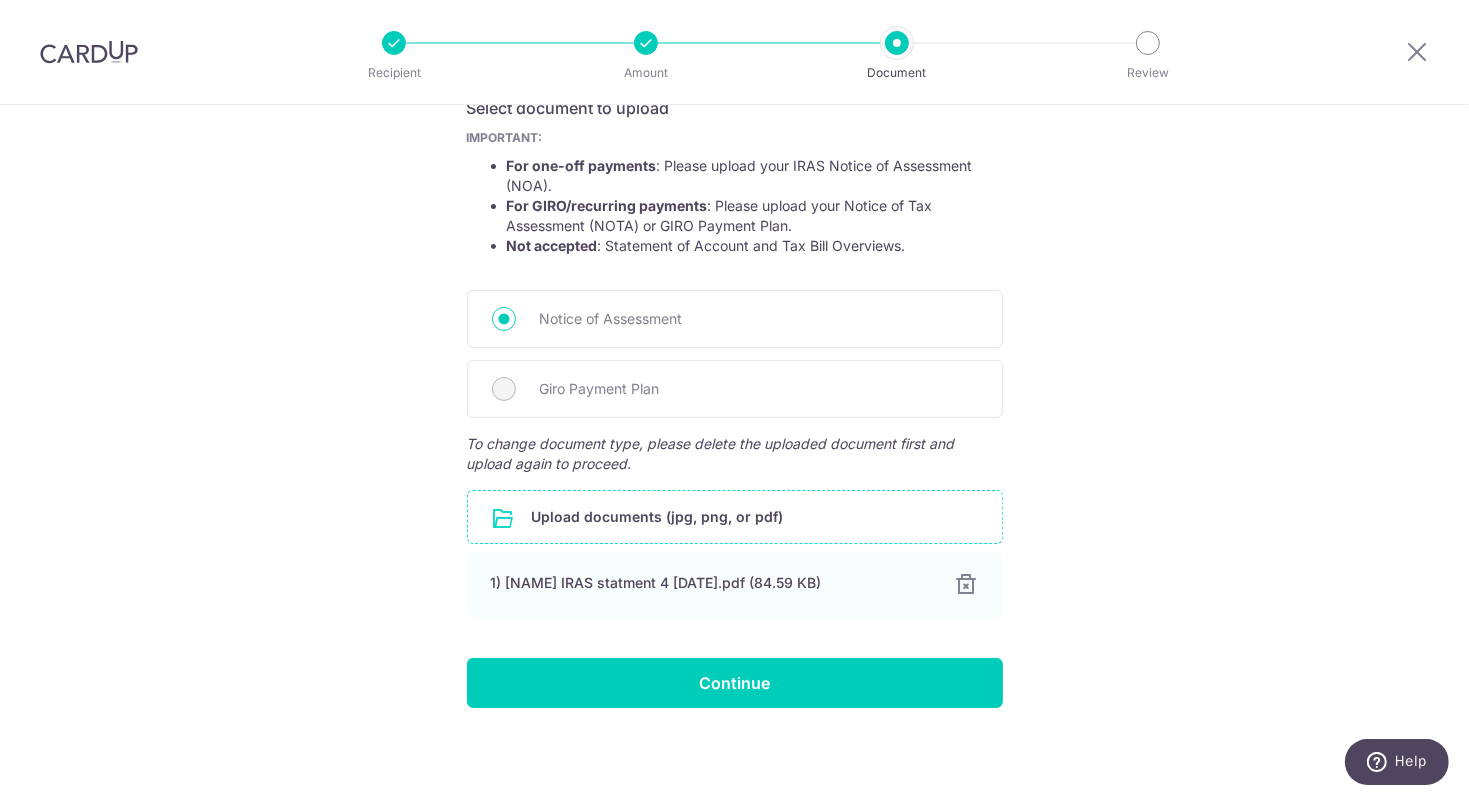 click on "Your supporting documents will enable us to approve your payments smoothly!  Please ensure below points while providing the documents:
The document is an up-to-date  Notice of Assessment and Giro Payment Plan .
The document clearly shows the Consumer name, NRIC, outstanding balance and date of outstanding balance.
The payment amount matches, should be matching or less than the oustanding balance.
Select document to upload
IMPORTANT:   For one-off payments : Please upload your IRAS Notice of Assessment (NOA).   For GIRO/recurring payments : Please upload your Notice of Tax Assessment (NOTA) or GIRO Payment Plan.   Not accepted : Statement of Account and Tax Bill Overviews.
Notice of Assessment" at bounding box center (735, 294) 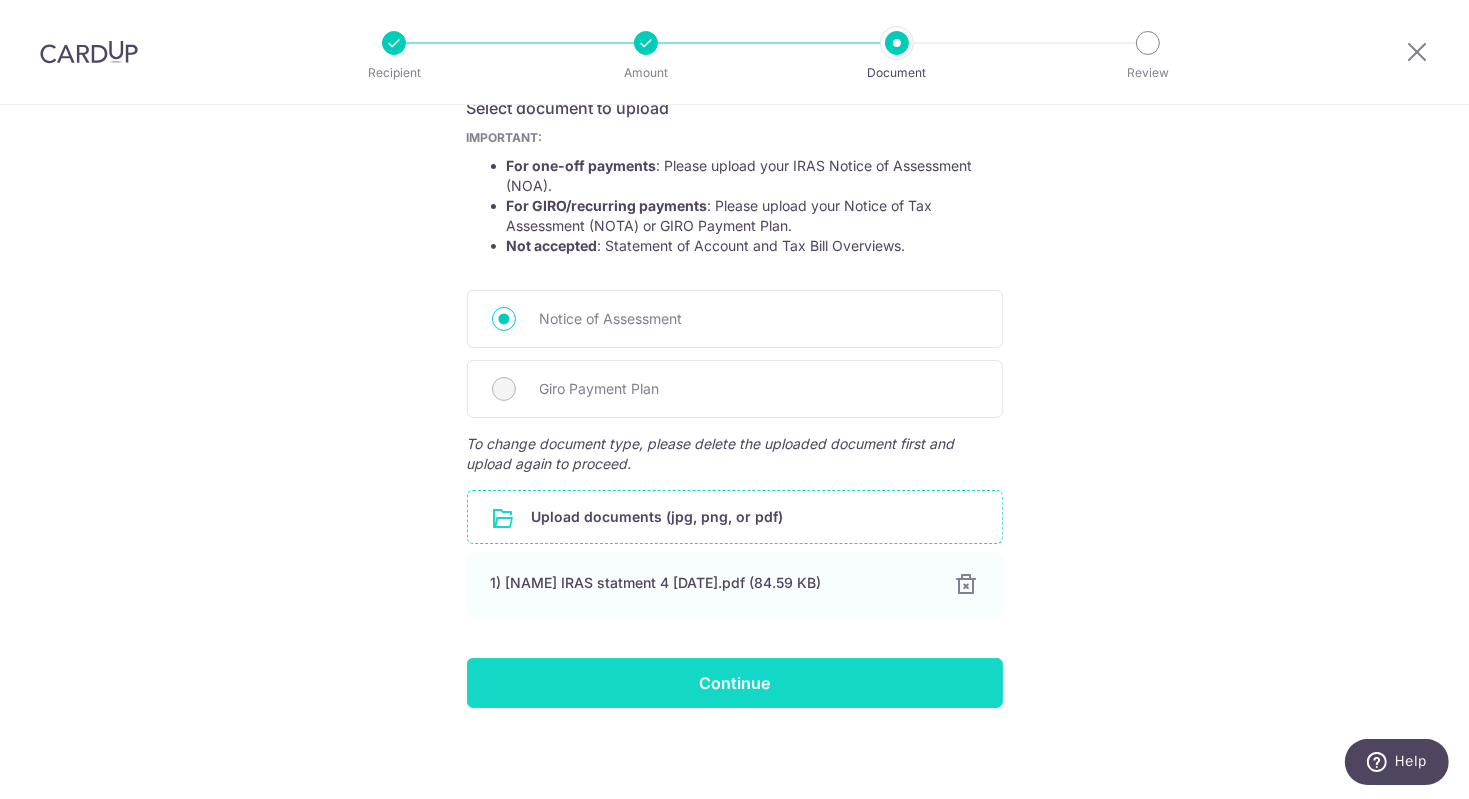 click on "Continue" at bounding box center (735, 683) 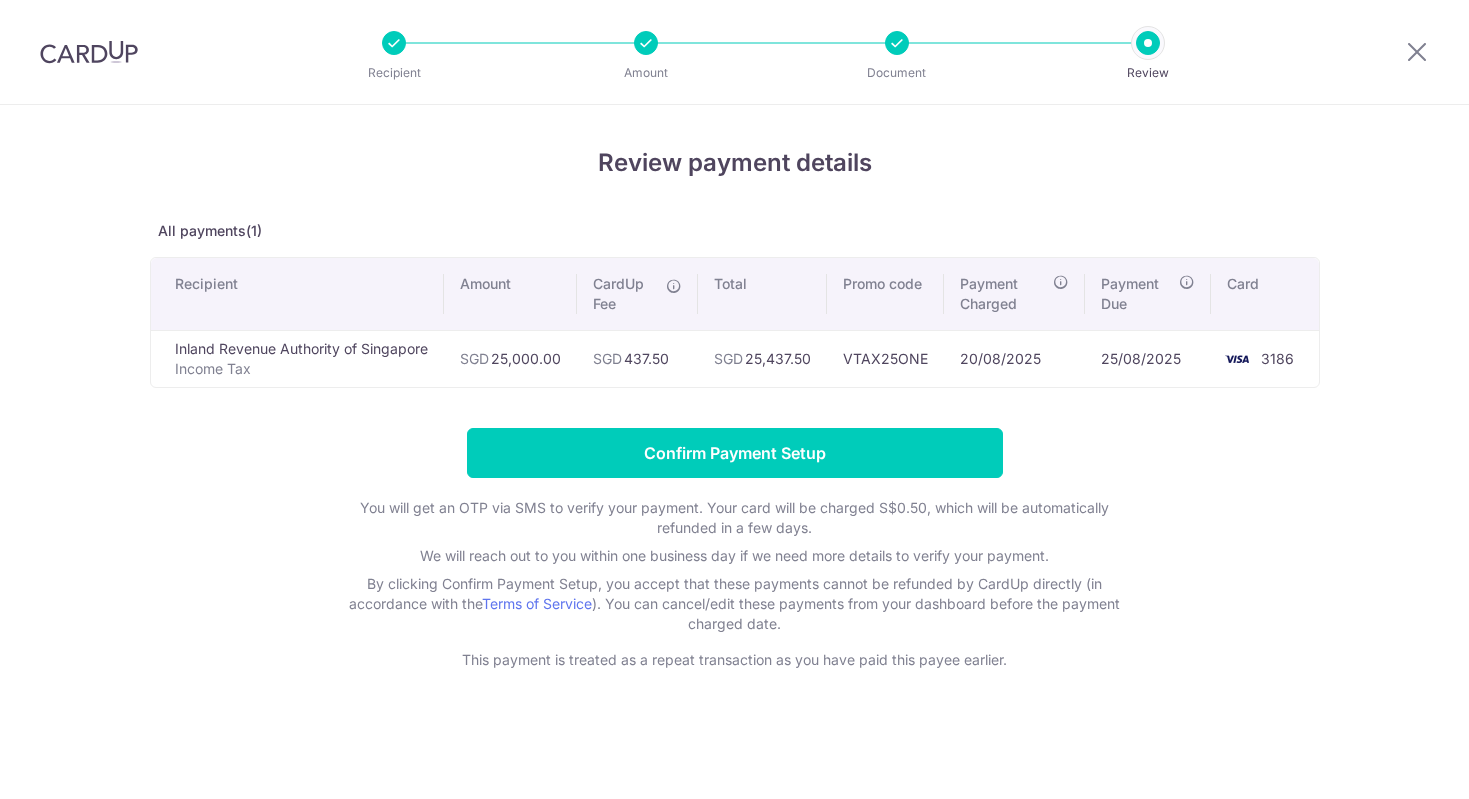 scroll, scrollTop: 0, scrollLeft: 0, axis: both 